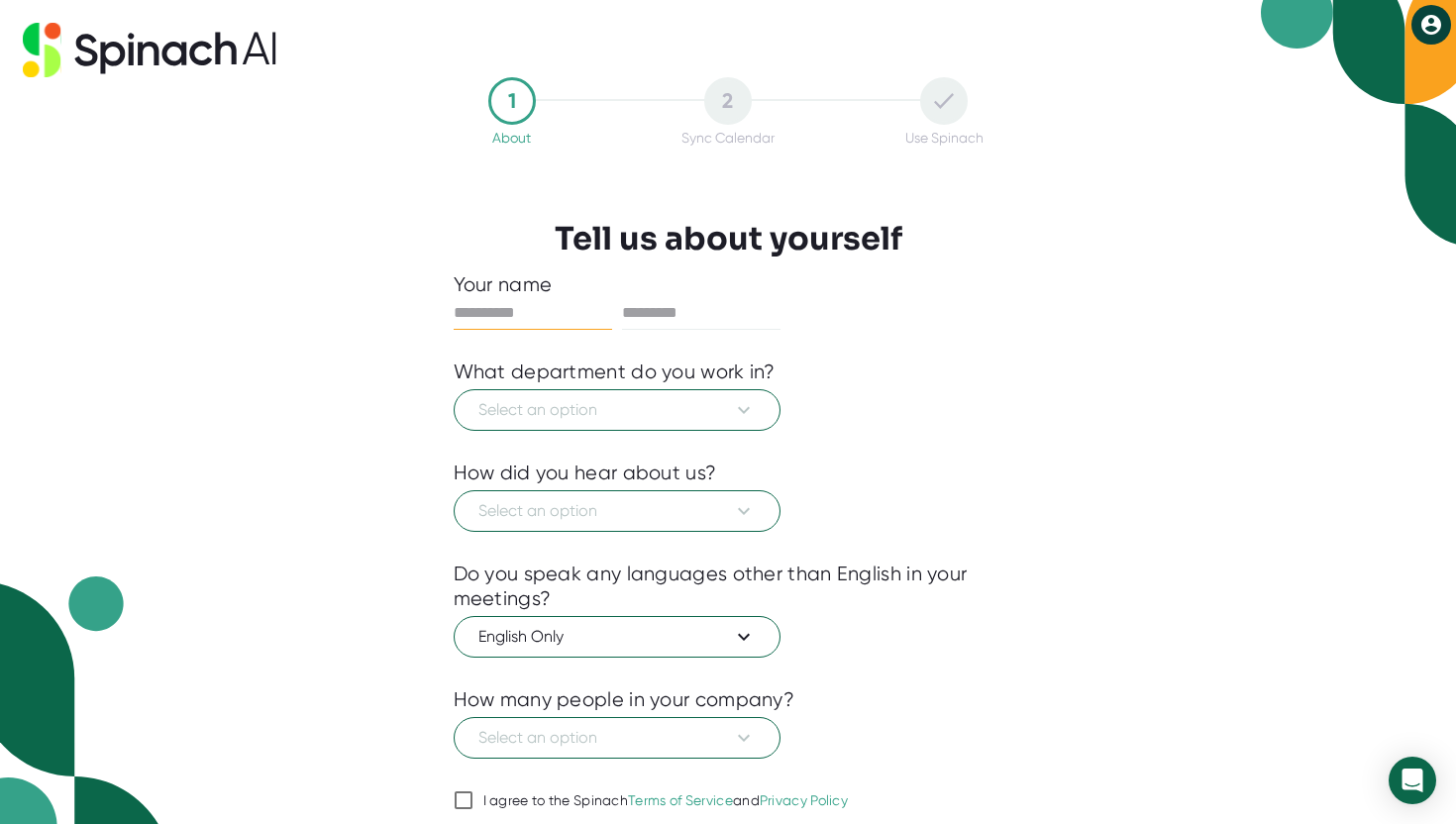 scroll, scrollTop: 0, scrollLeft: 0, axis: both 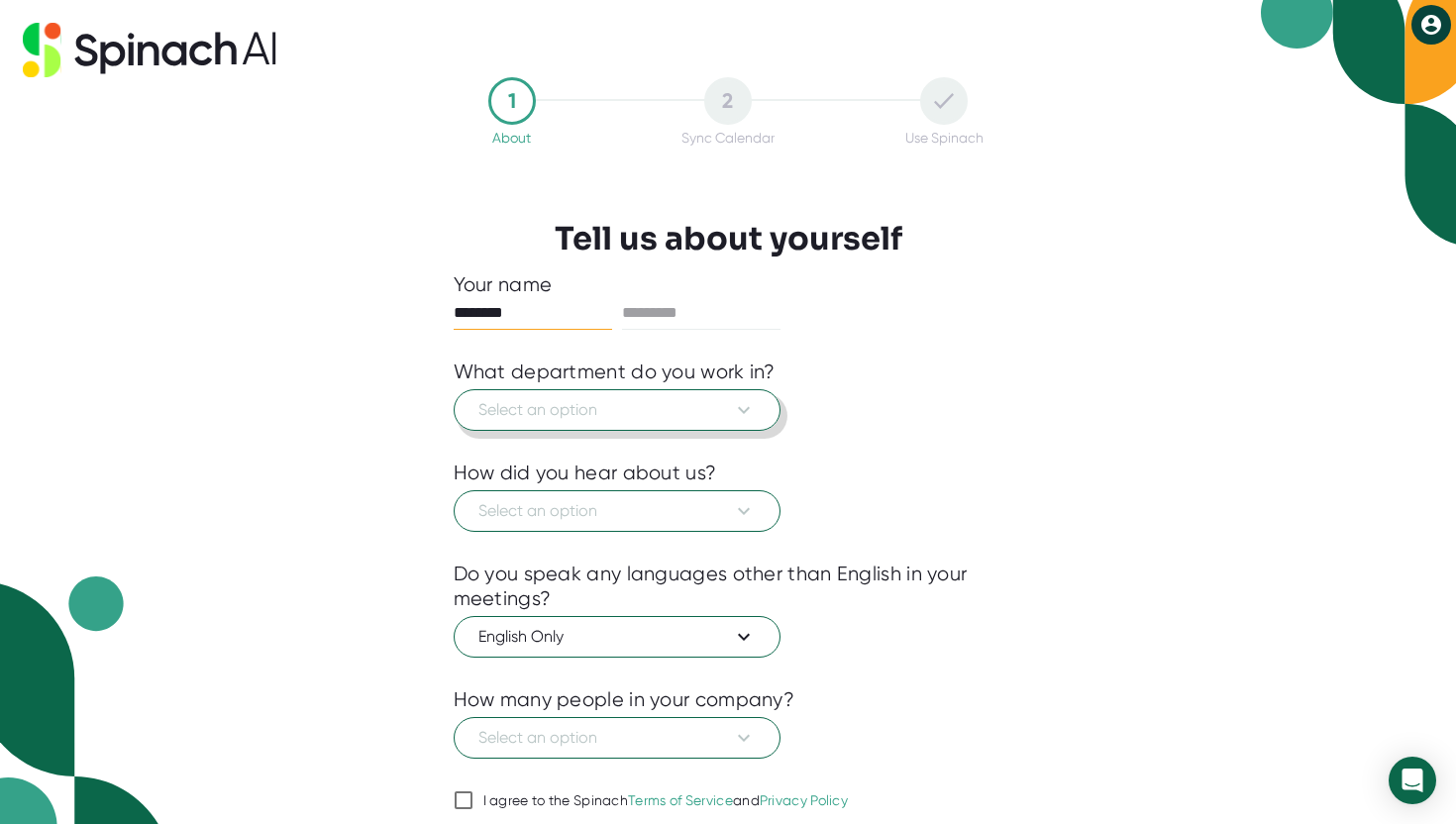 type on "********" 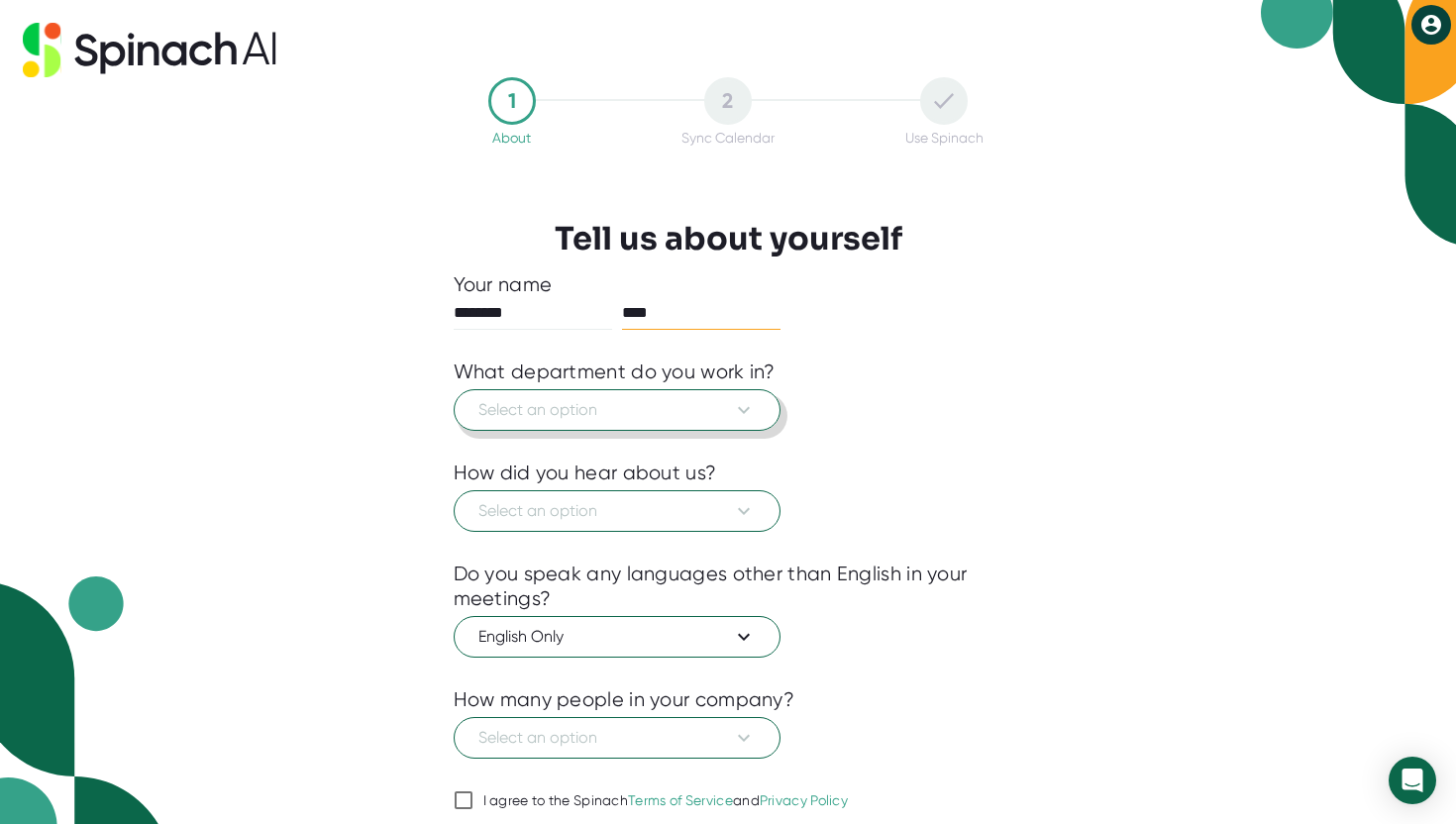 type on "****" 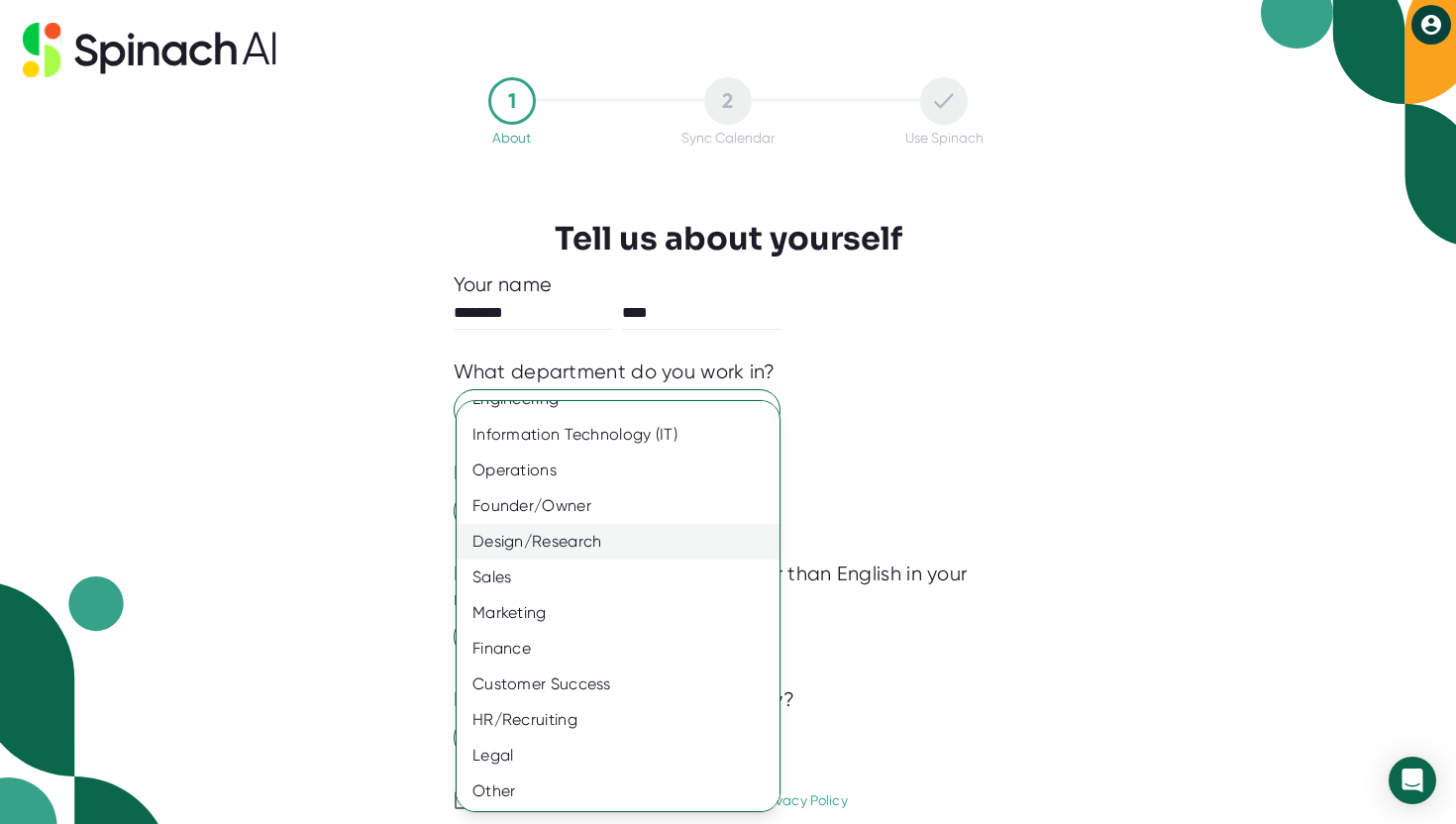 scroll, scrollTop: 61, scrollLeft: 0, axis: vertical 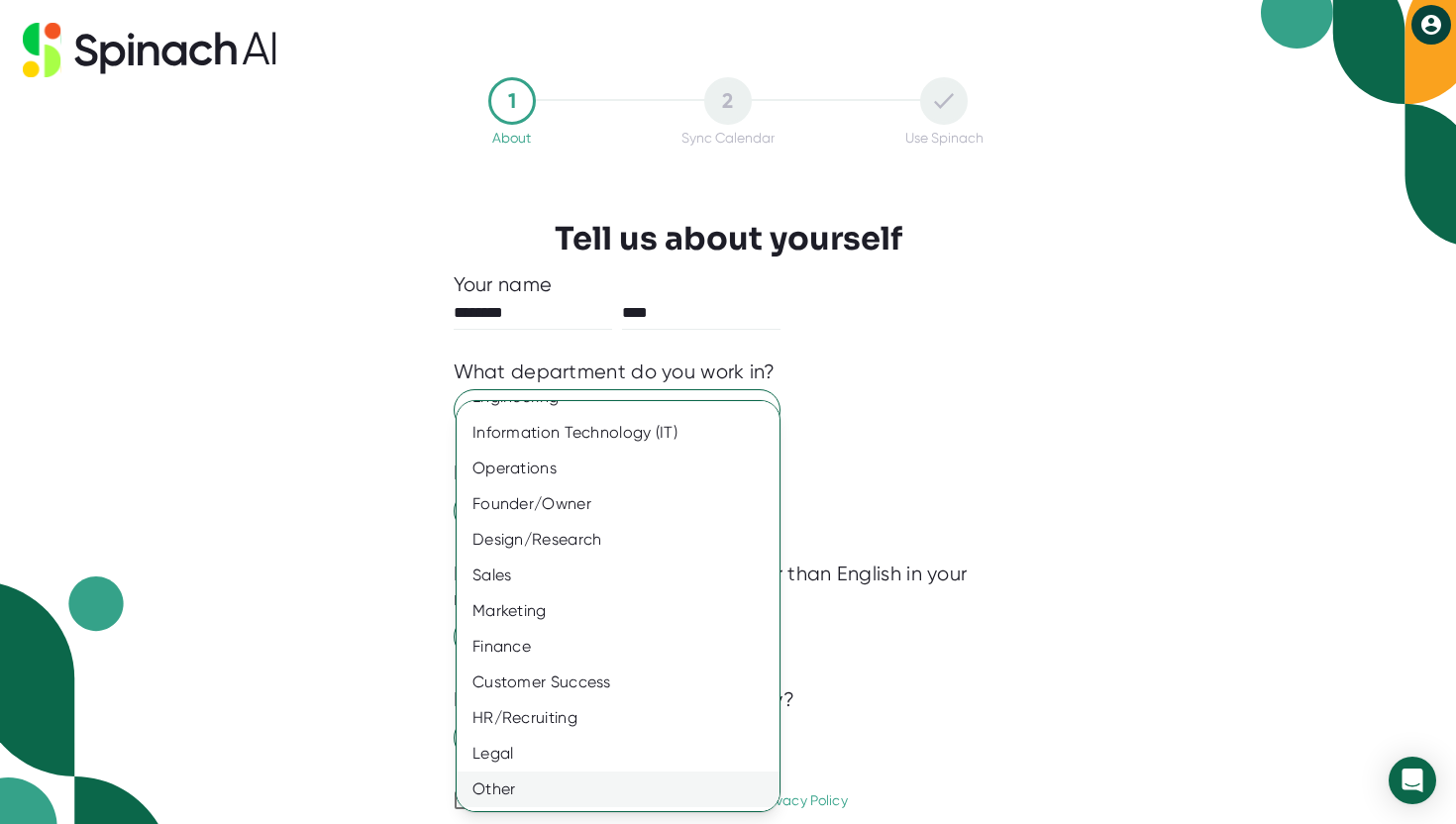 click on "Other" at bounding box center [618, 789] 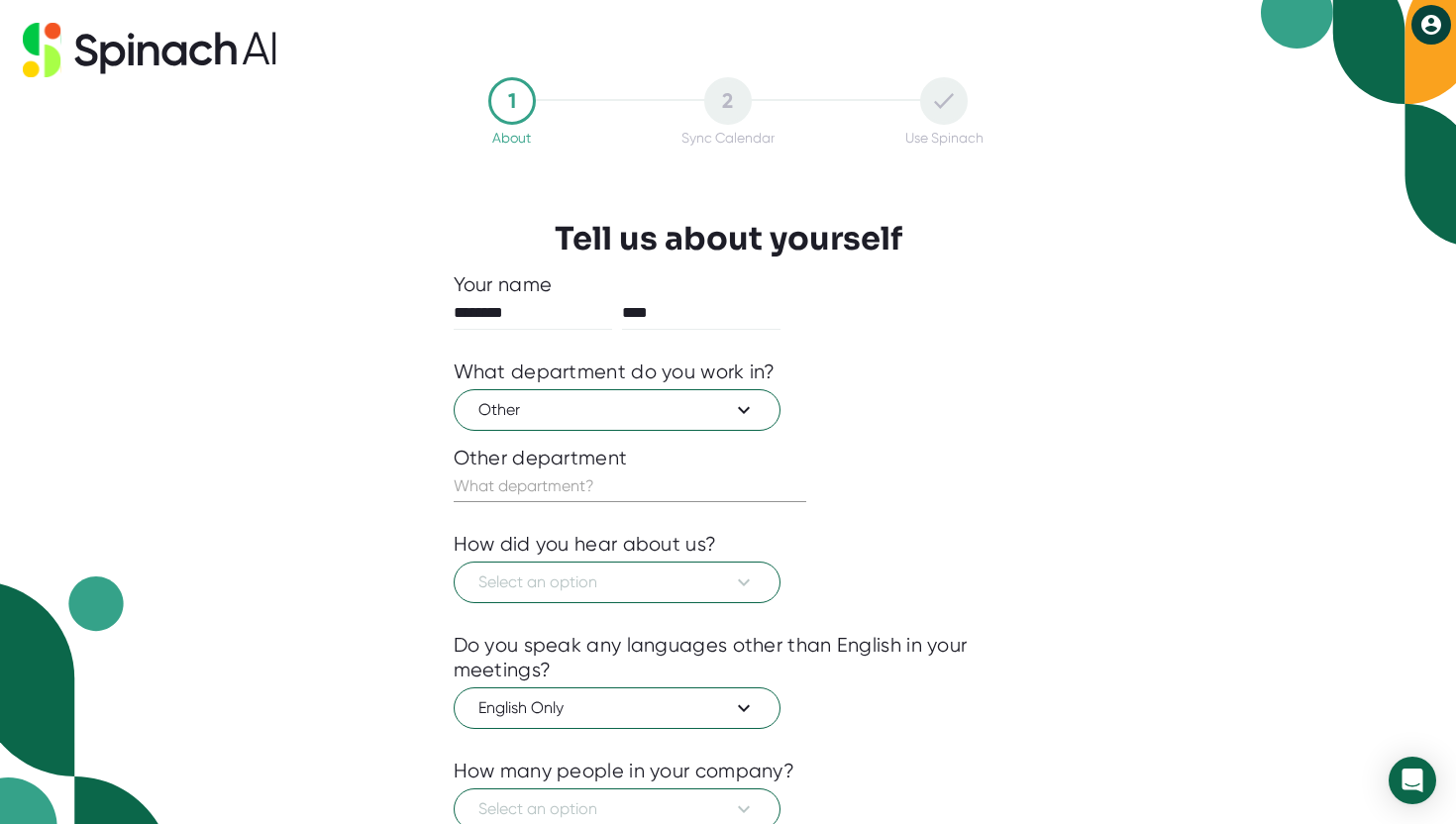 click at bounding box center [630, 486] 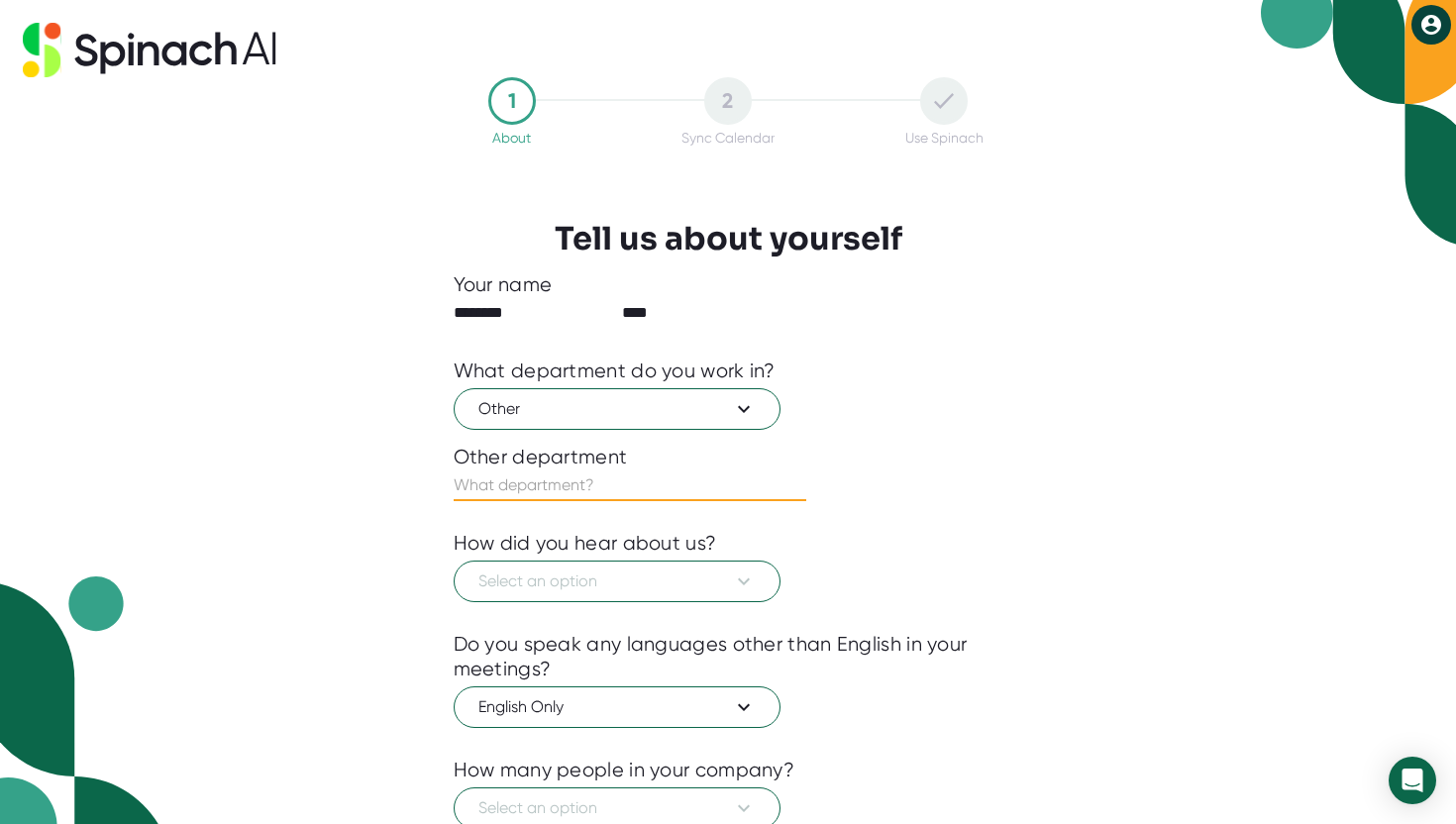 type on "E" 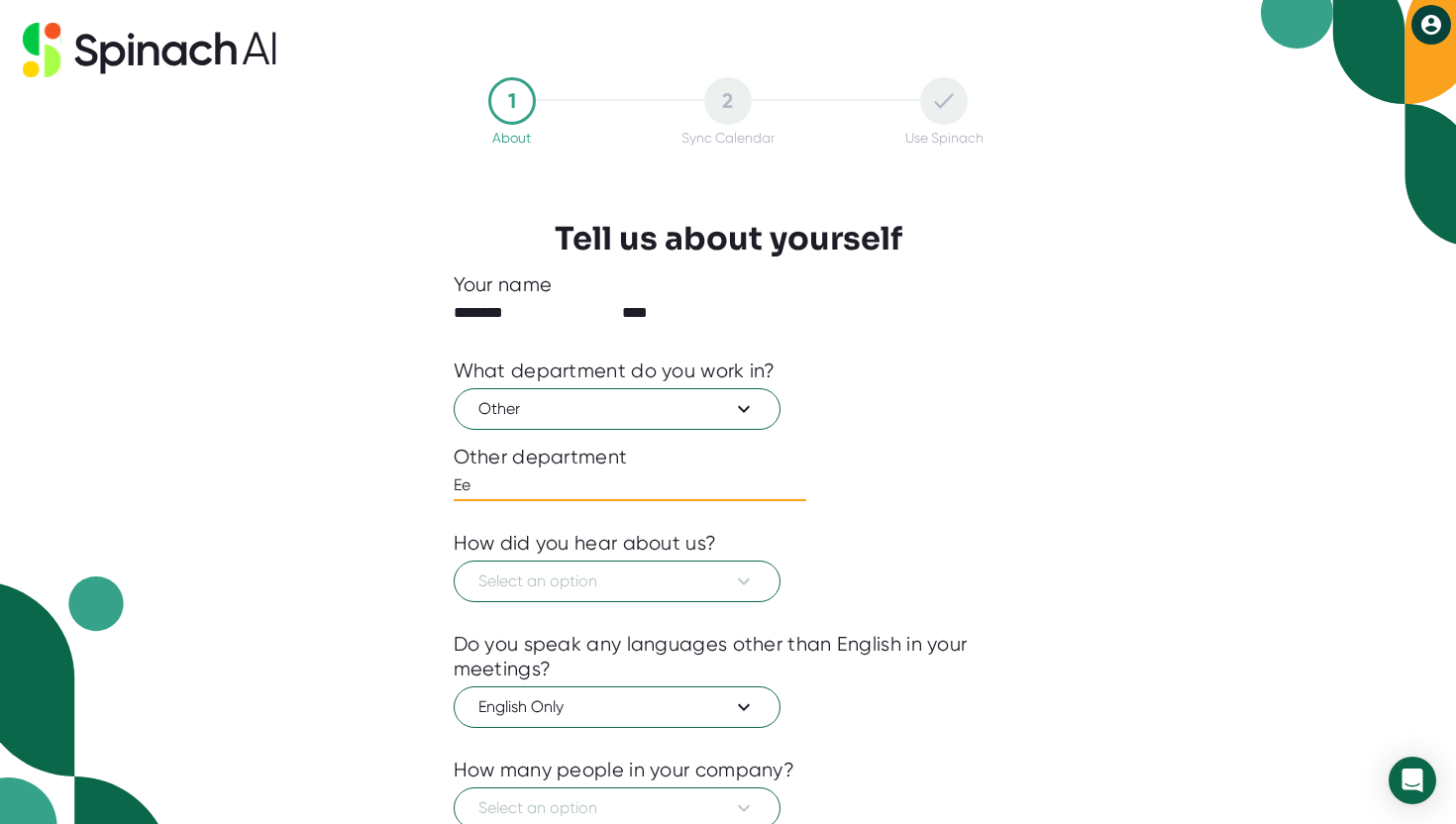 type on "E" 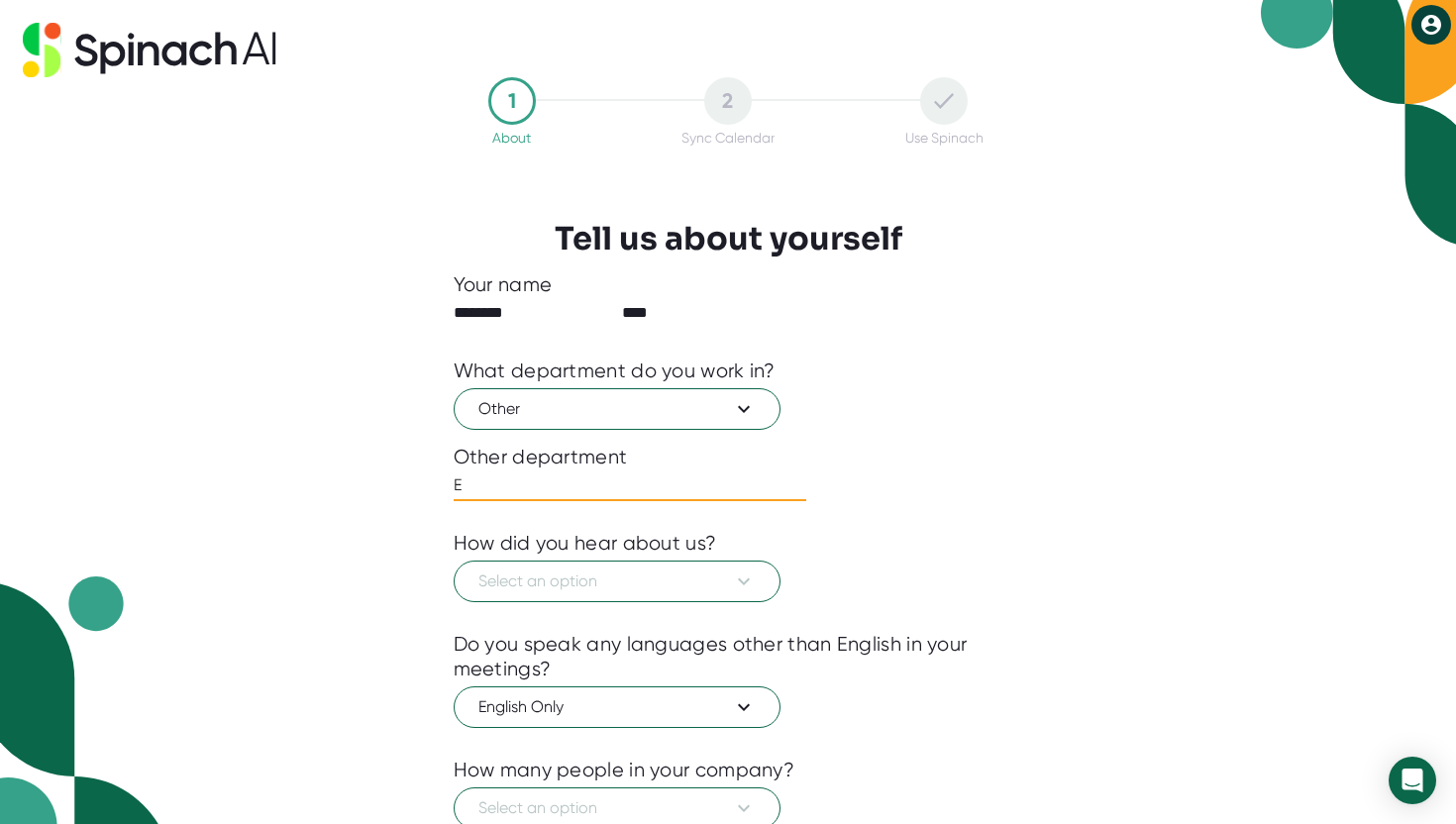 type 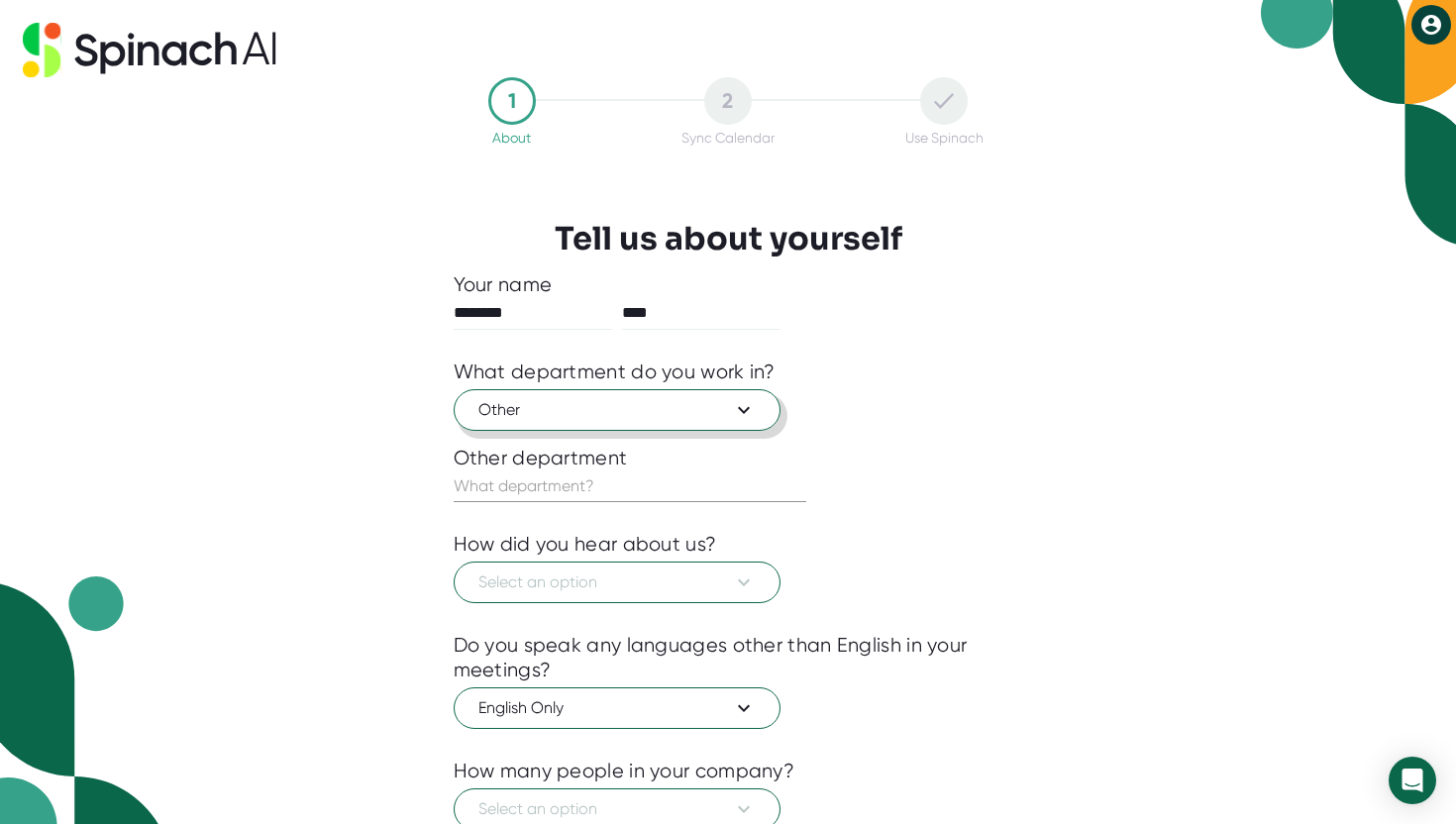 click 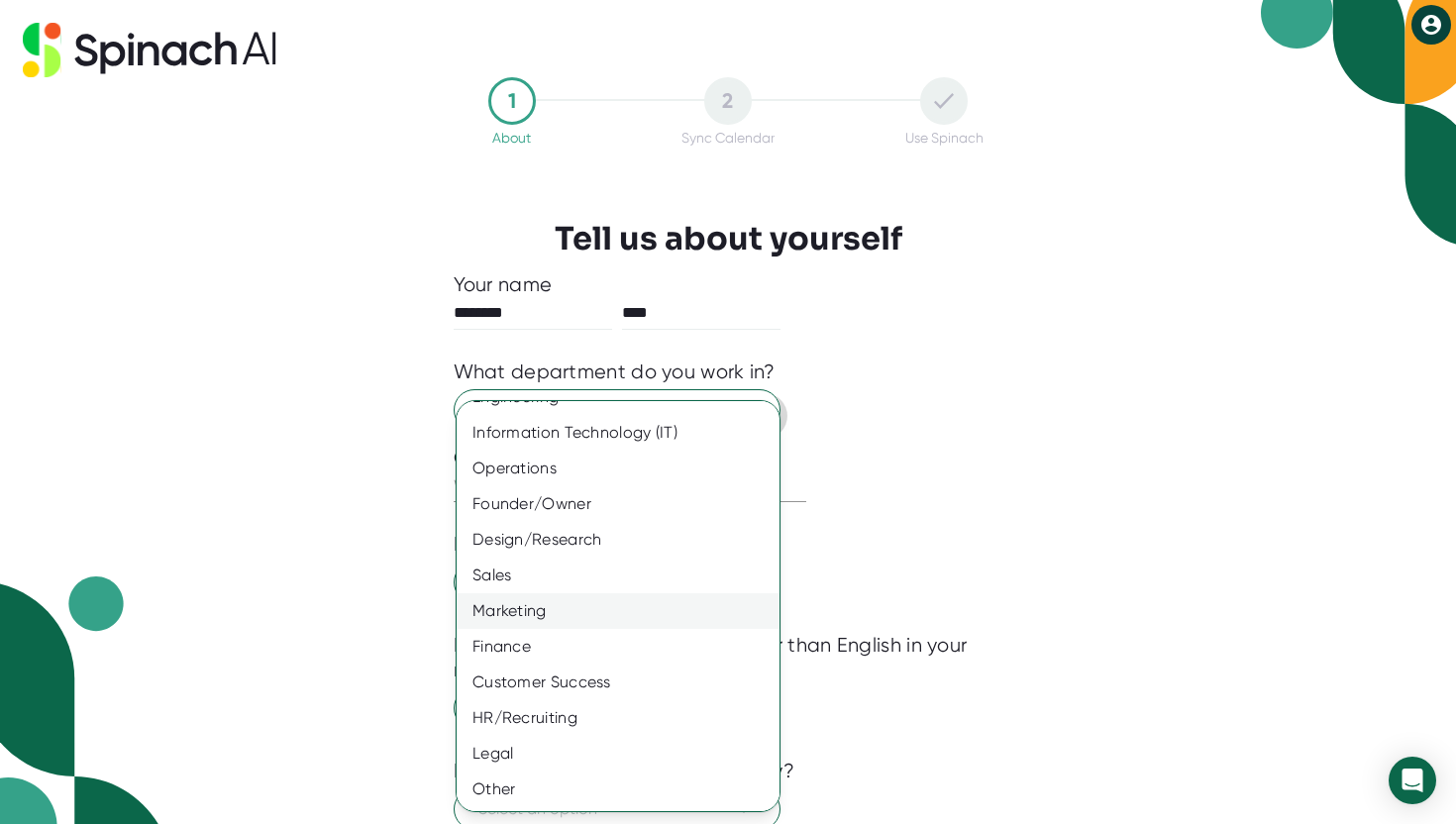 scroll, scrollTop: 0, scrollLeft: 0, axis: both 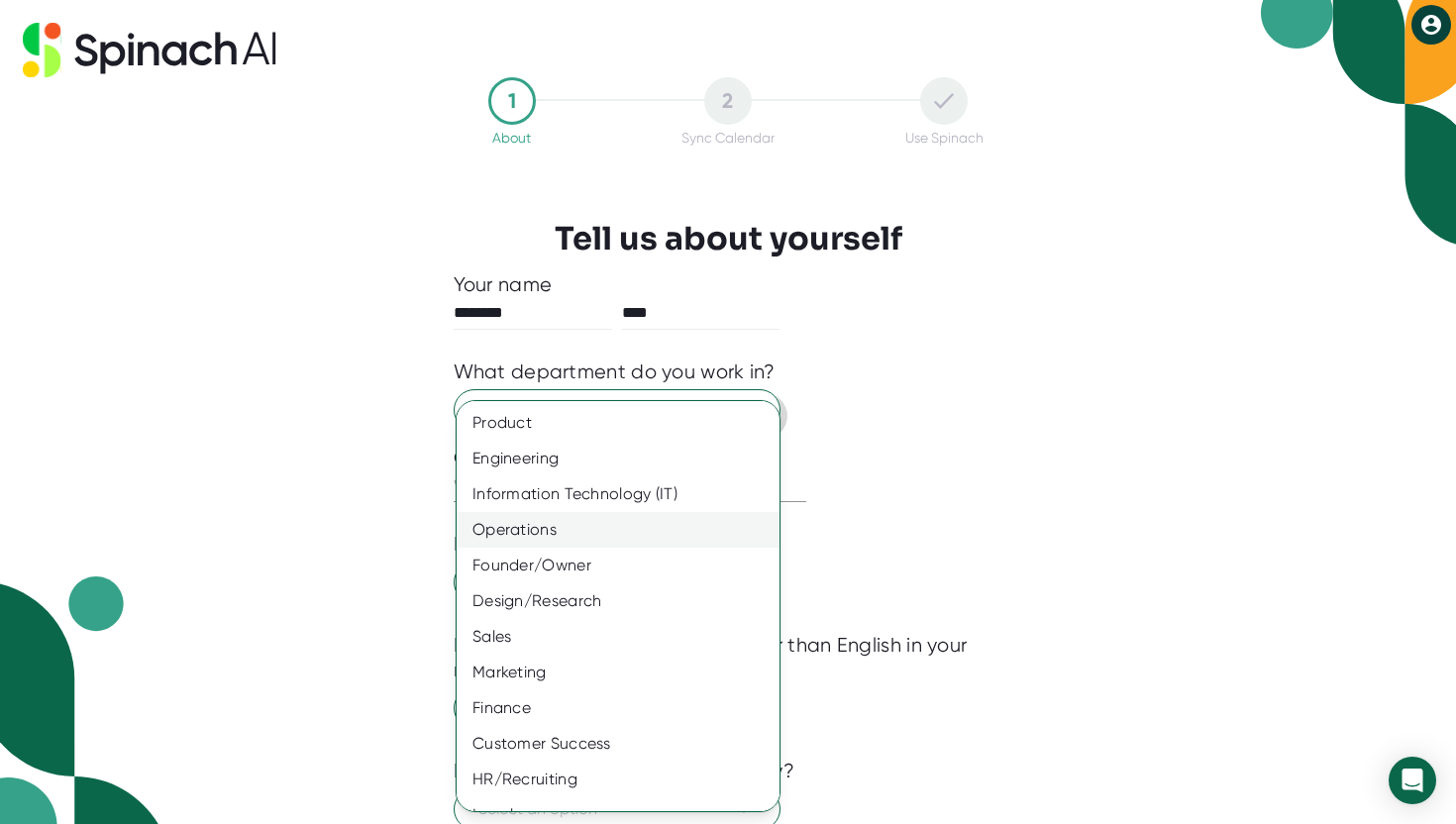 click on "Operations" at bounding box center (618, 530) 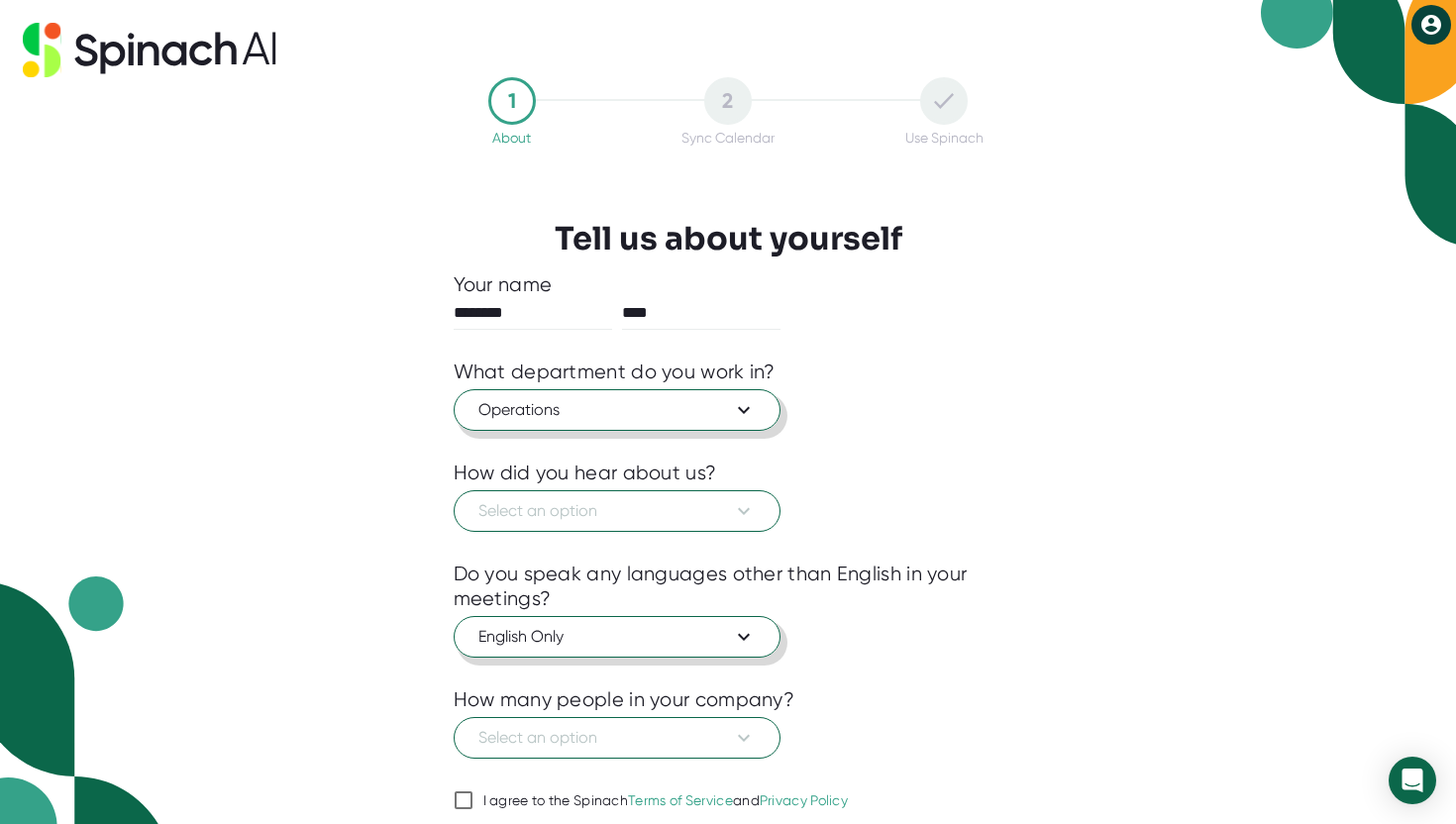 click on "English Only" at bounding box center (617, 637) 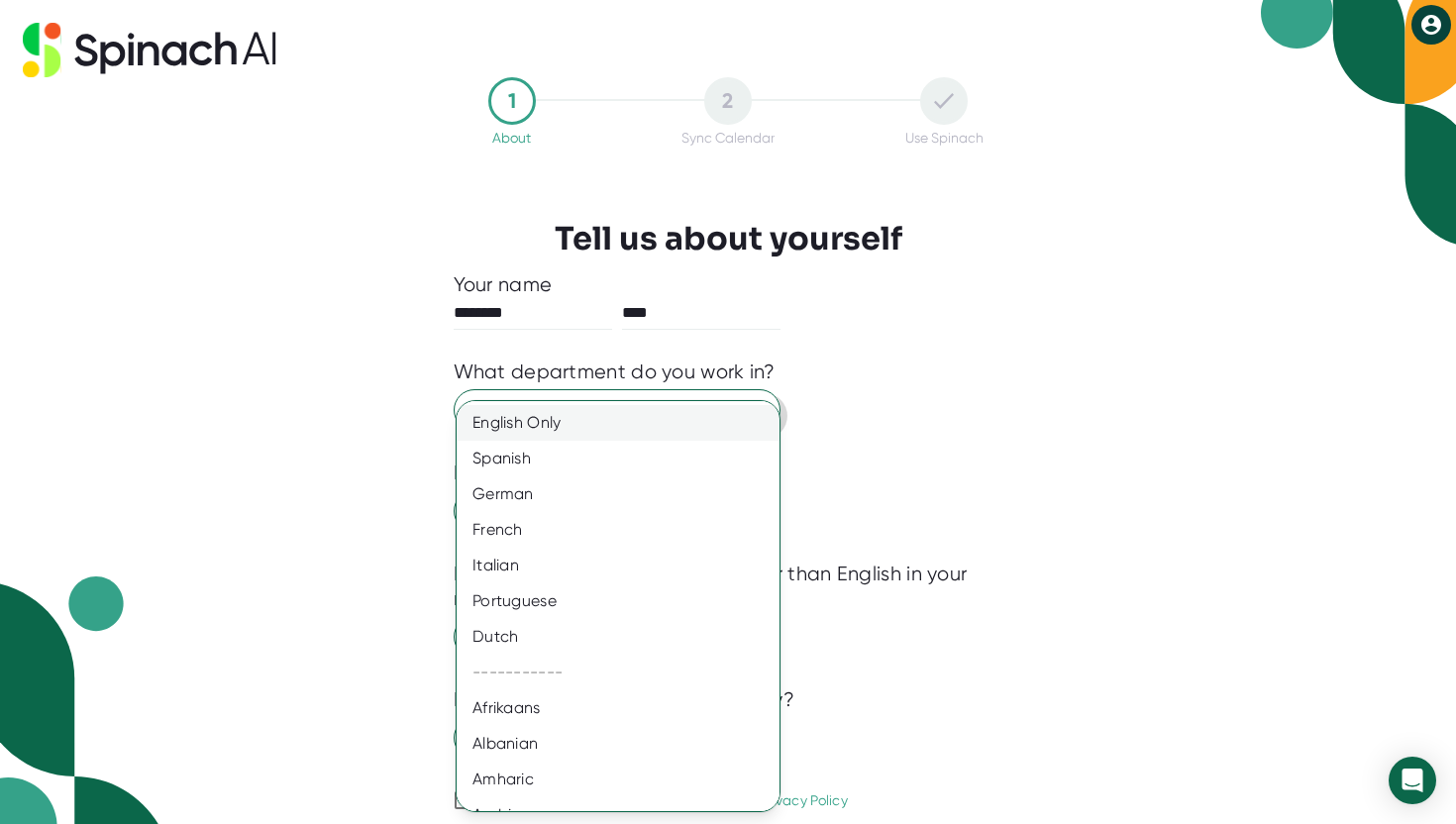 click on "English Only" at bounding box center [618, 423] 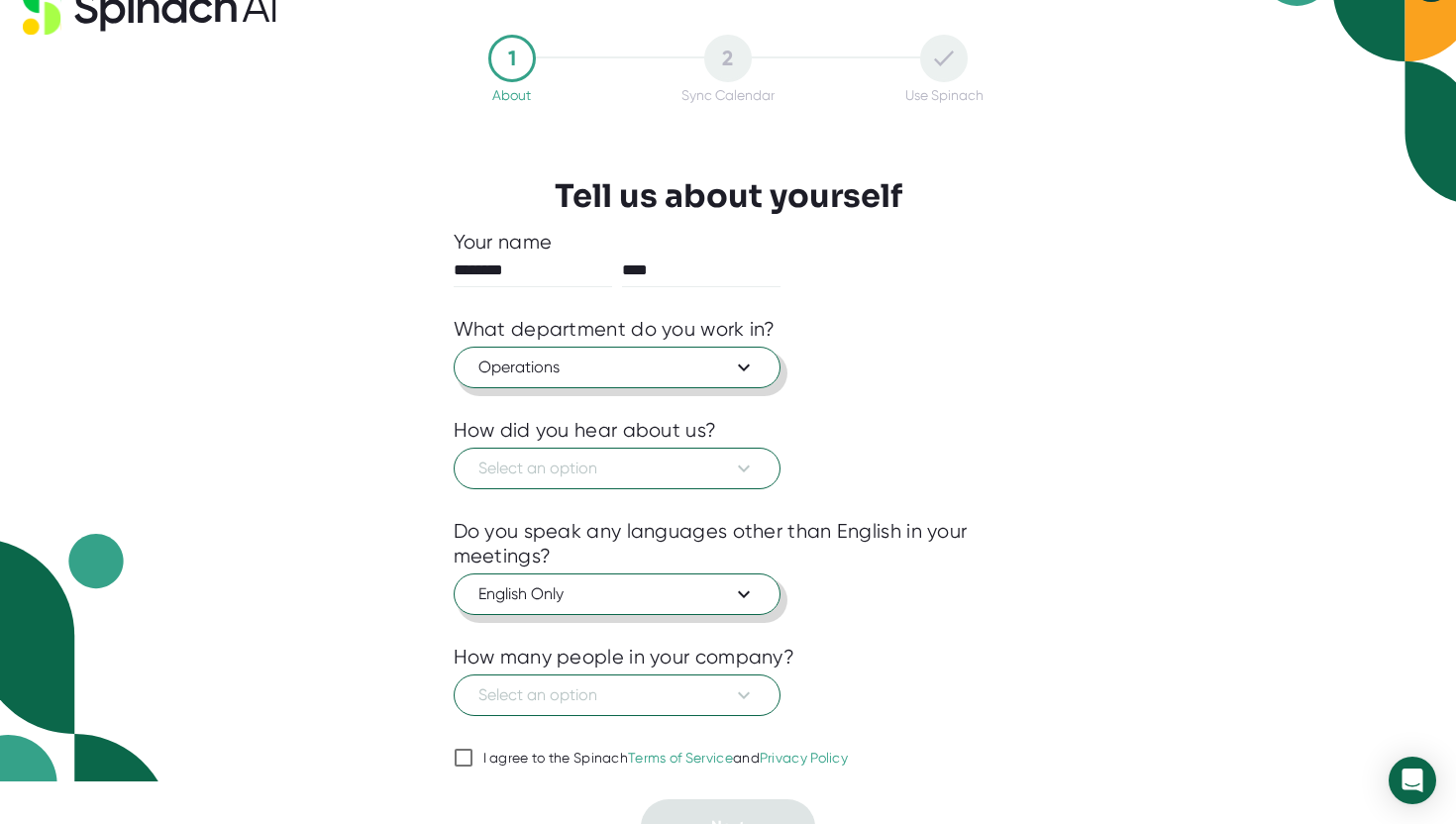 scroll, scrollTop: 74, scrollLeft: 0, axis: vertical 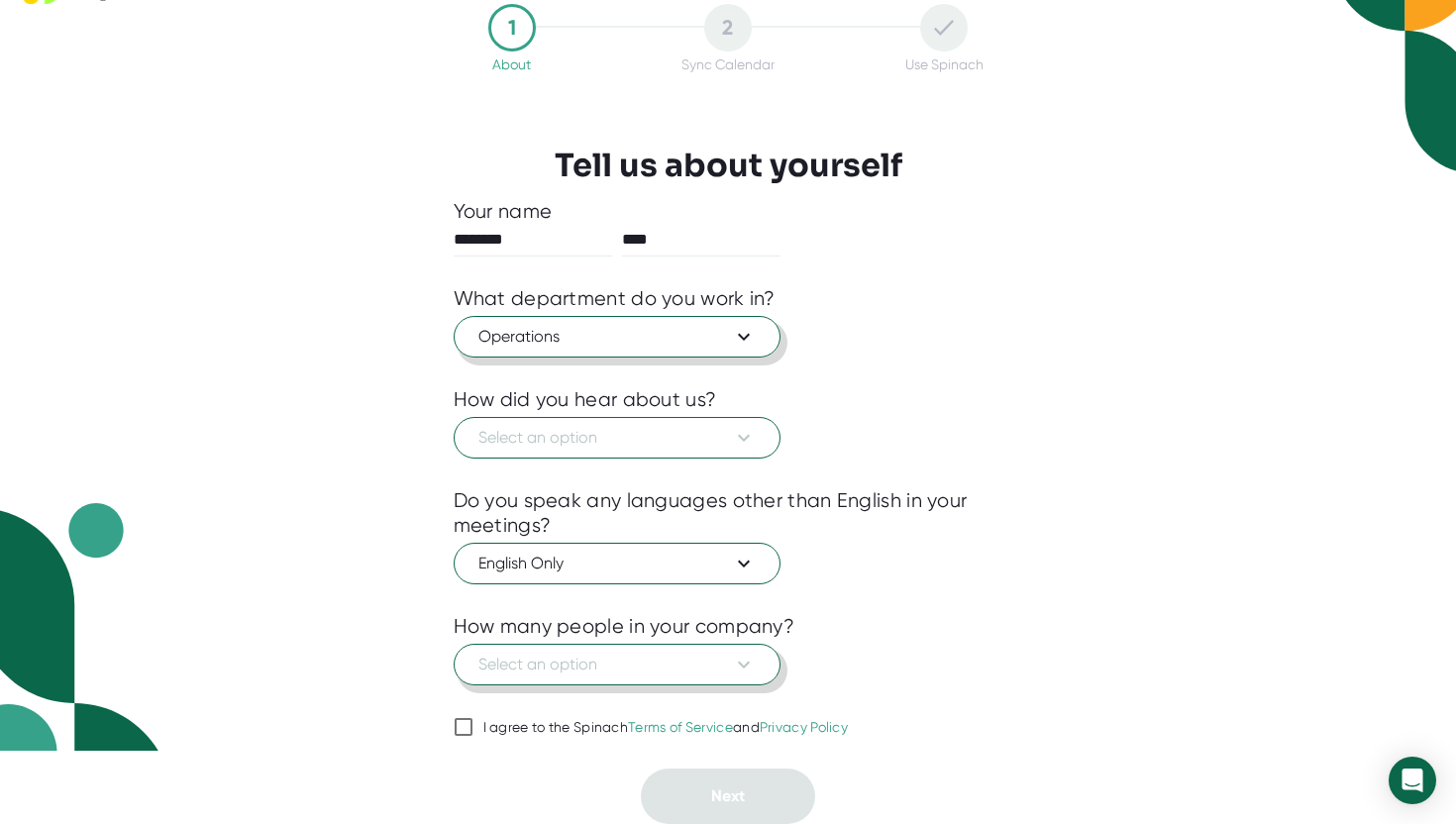 click on "Select an option" at bounding box center [617, 665] 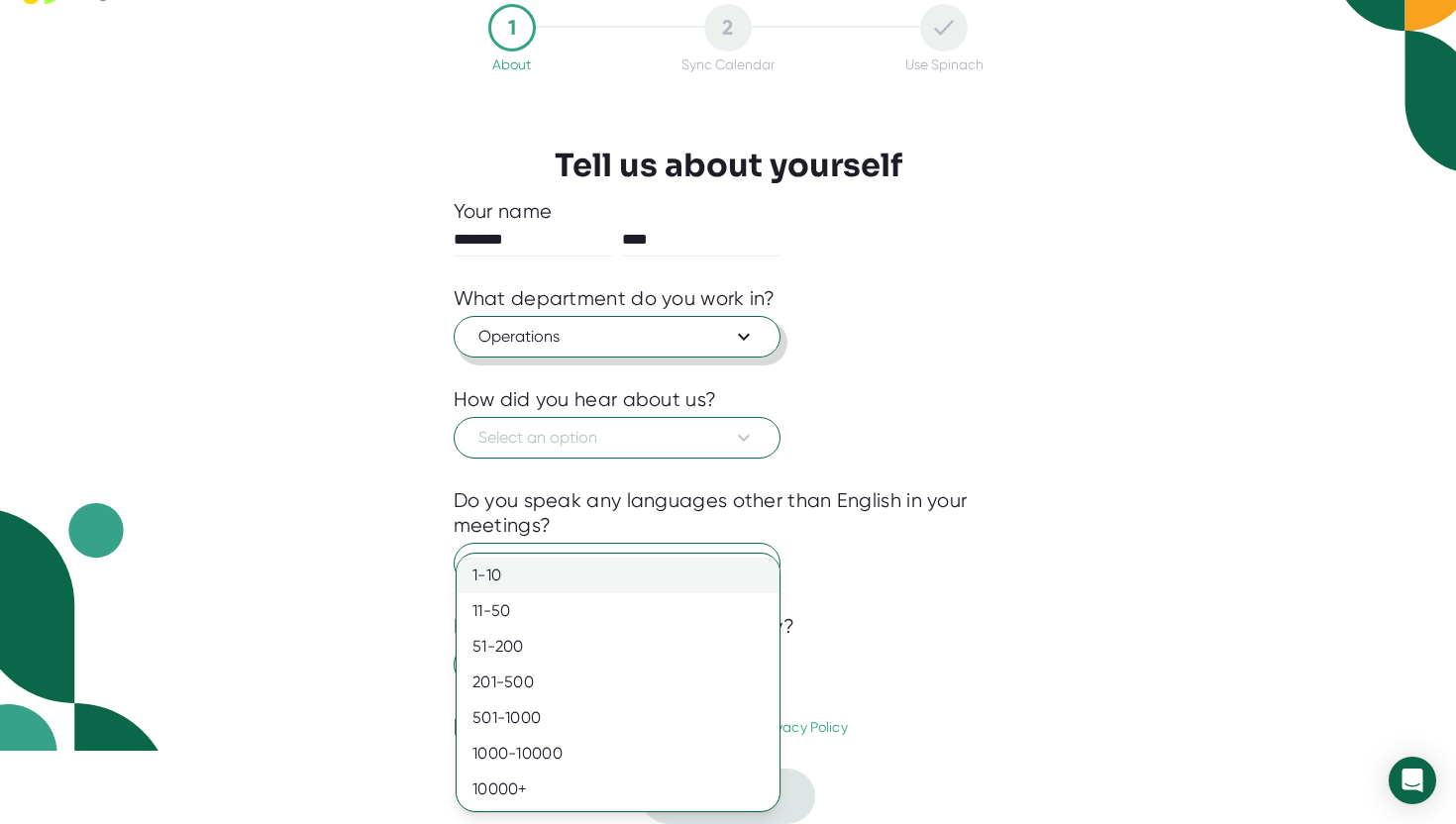 click on "1-10" at bounding box center [618, 575] 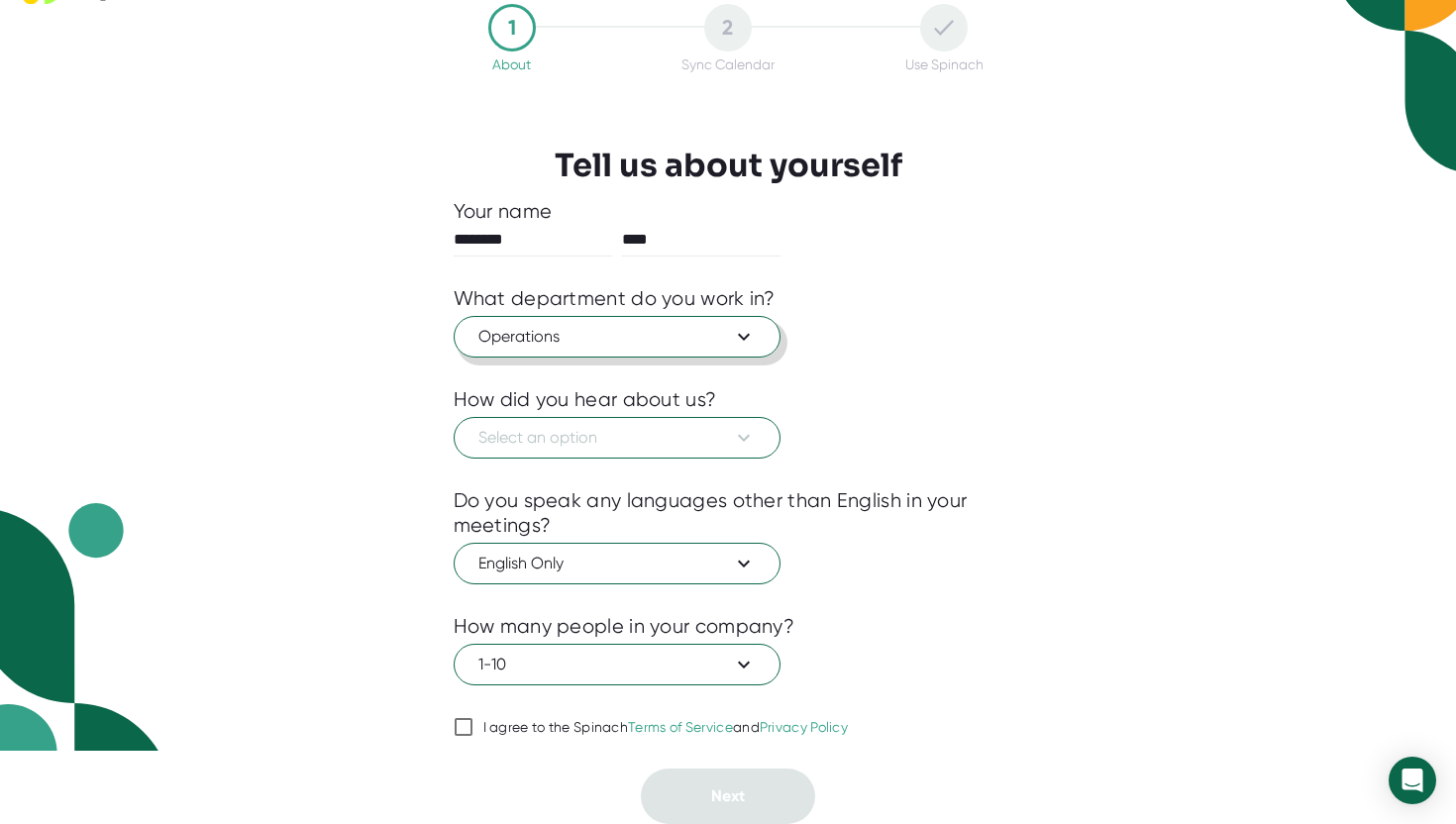 click on "I agree to the Spinach  Terms of Service  and  Privacy Policy" at bounding box center [464, 727] 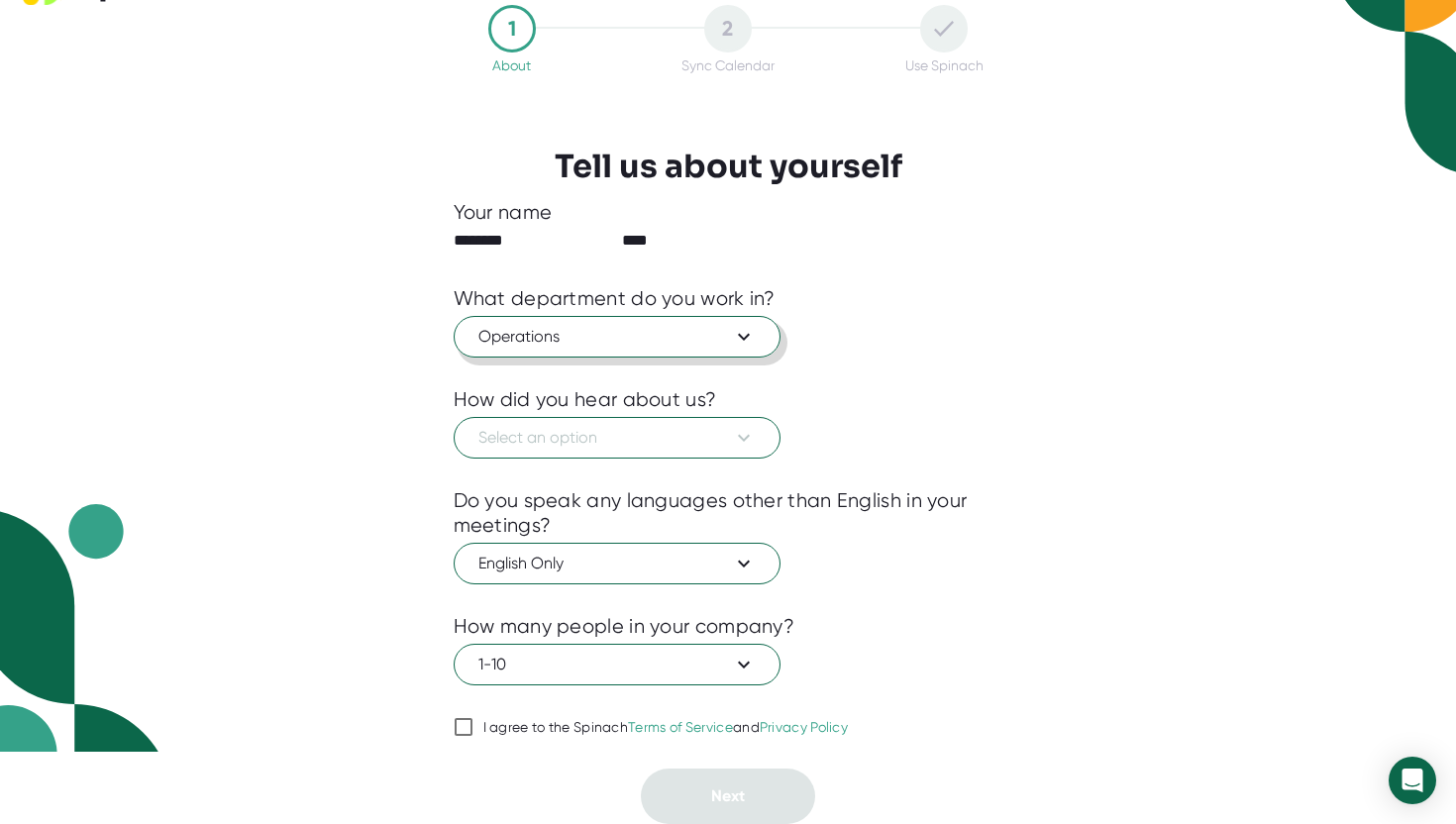checkbox on "true" 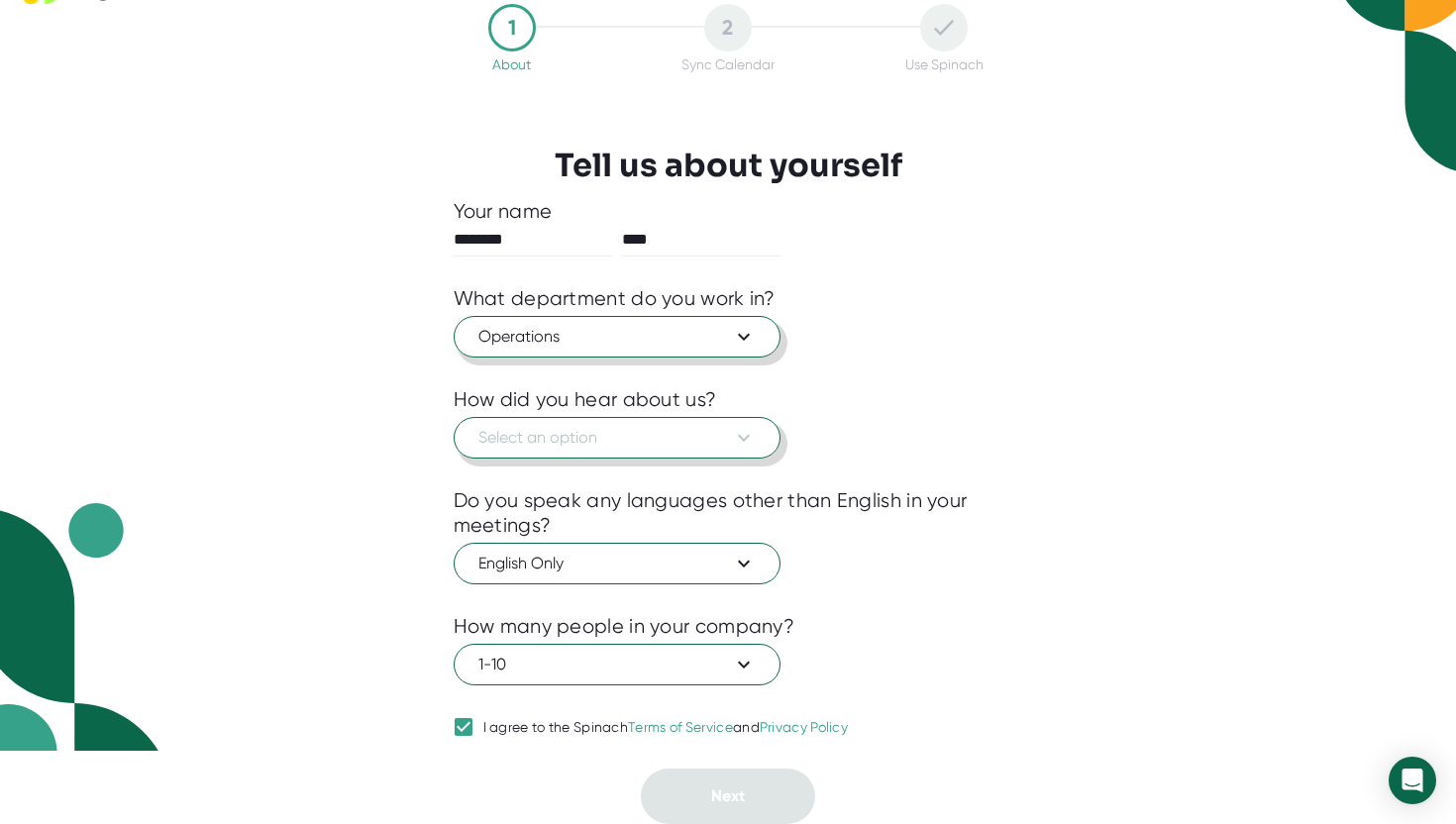 click 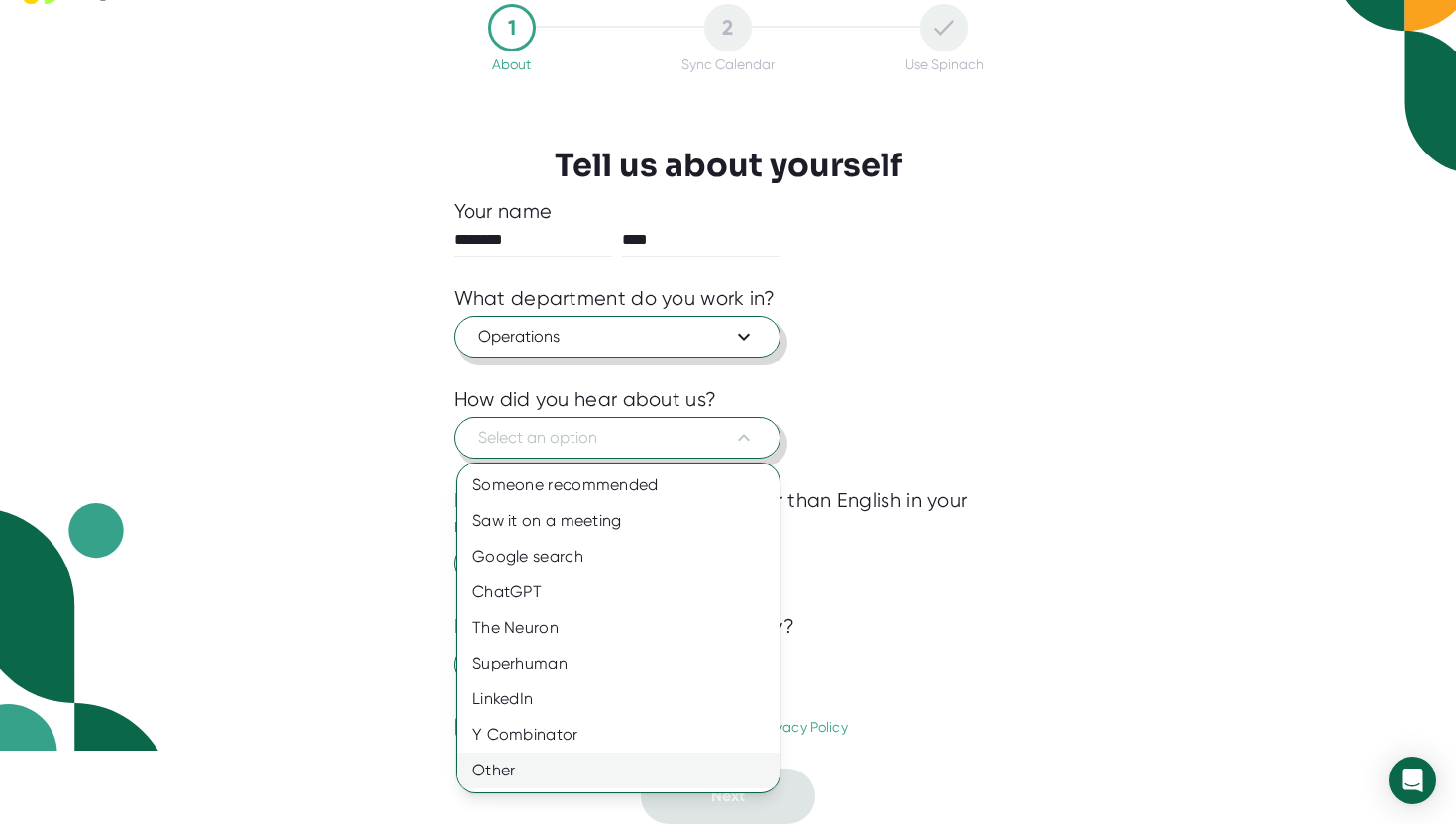 click on "Other" at bounding box center (618, 771) 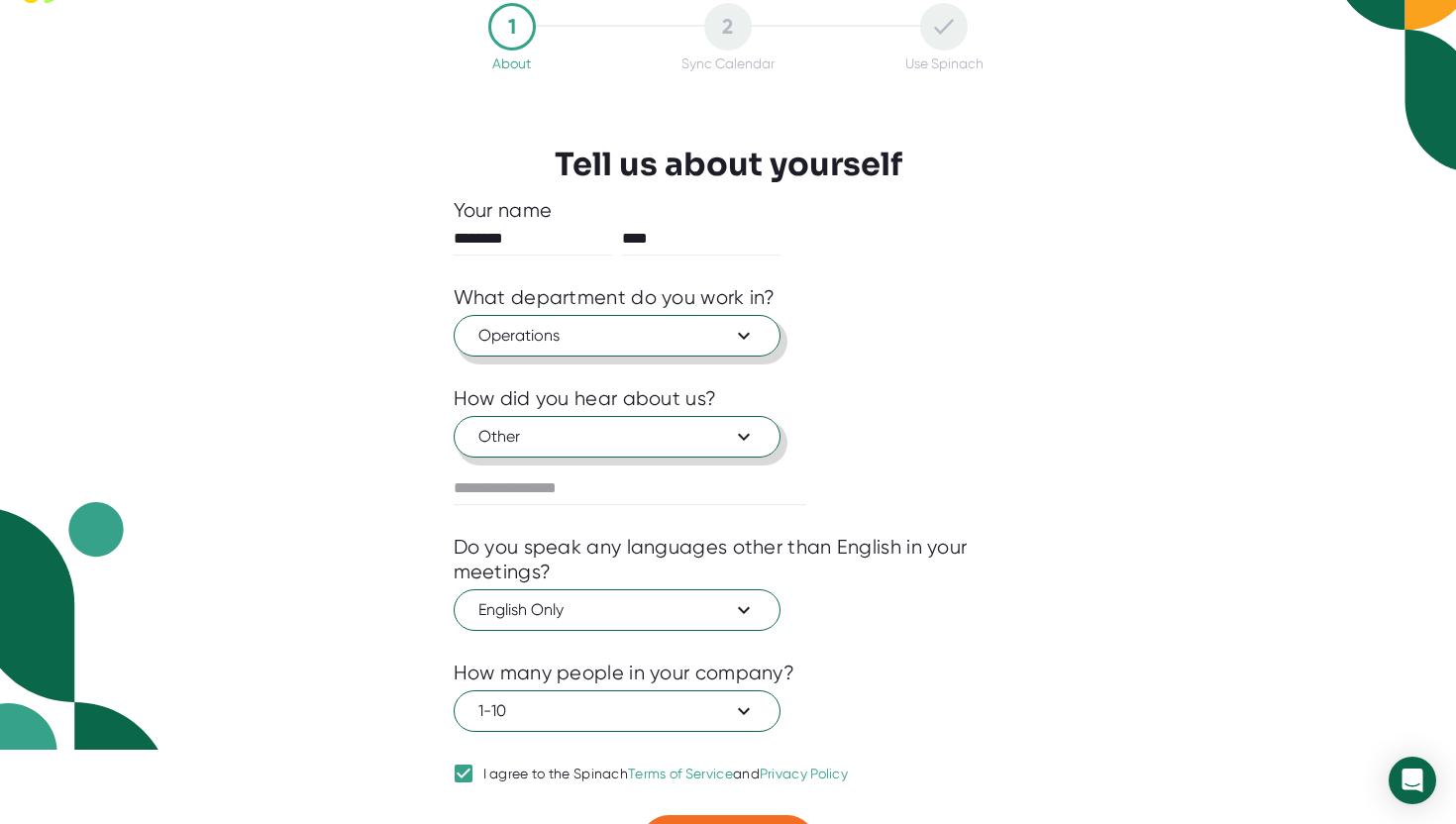scroll, scrollTop: 122, scrollLeft: 0, axis: vertical 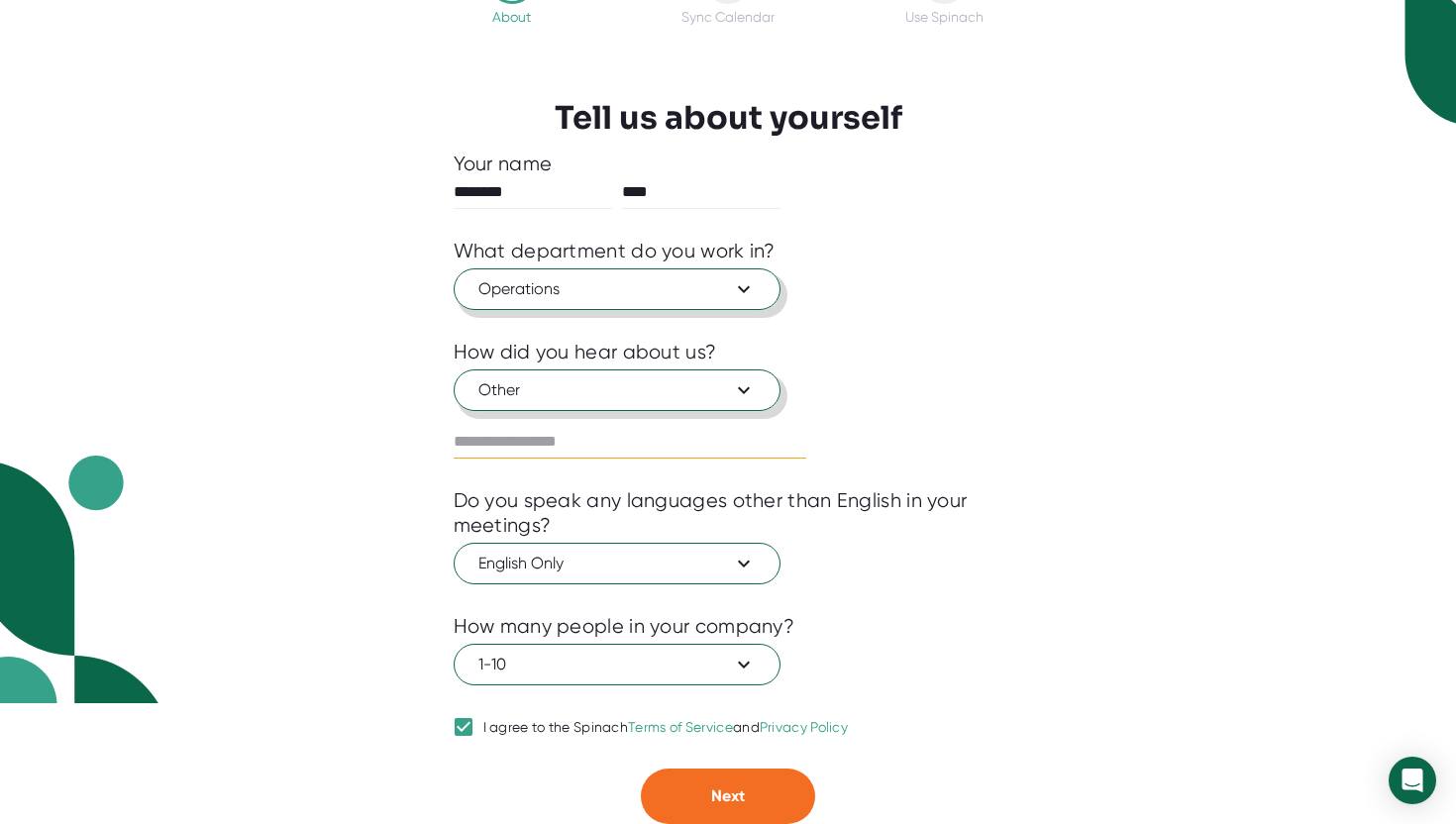 click at bounding box center [630, 442] 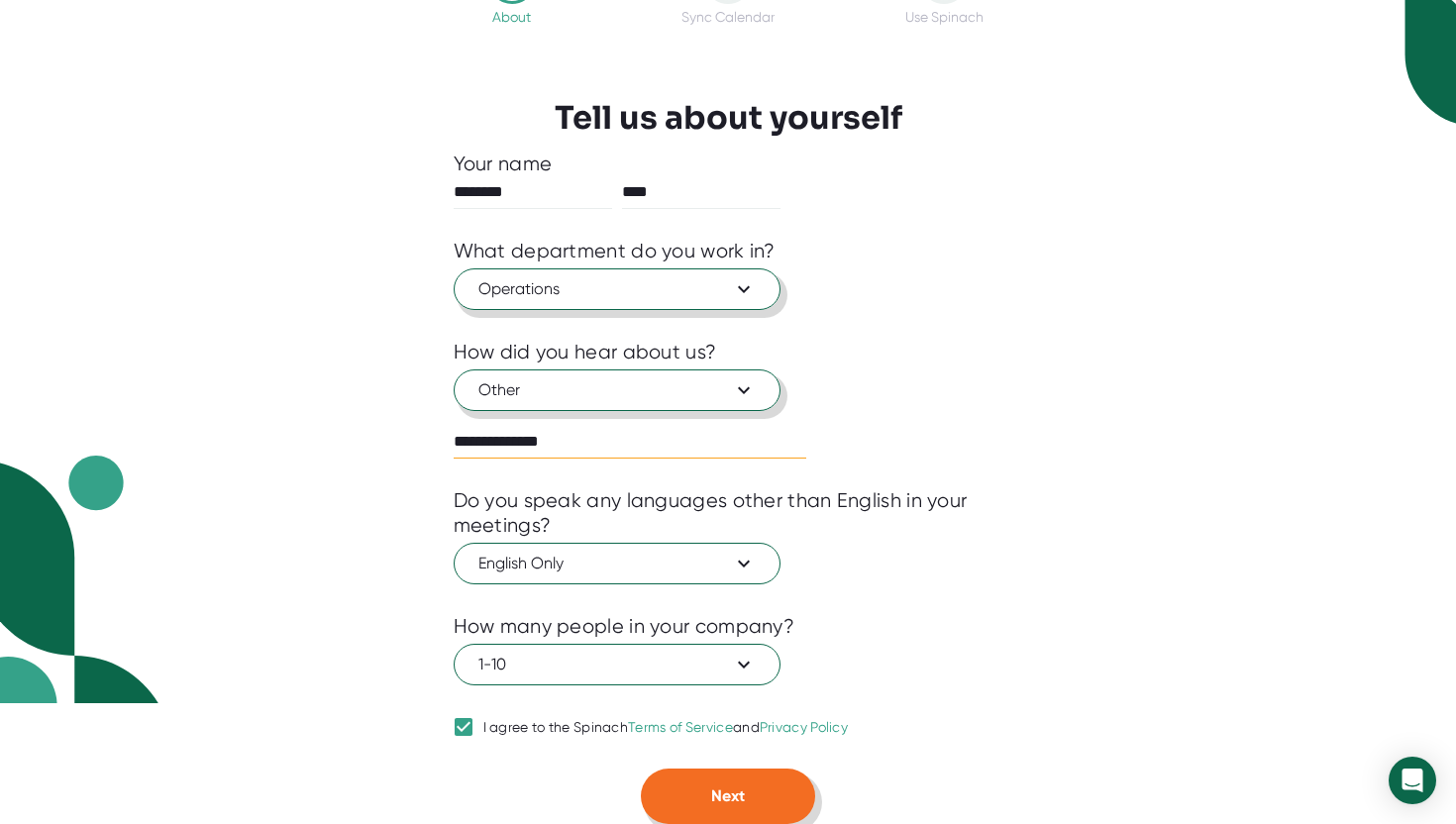 type on "**********" 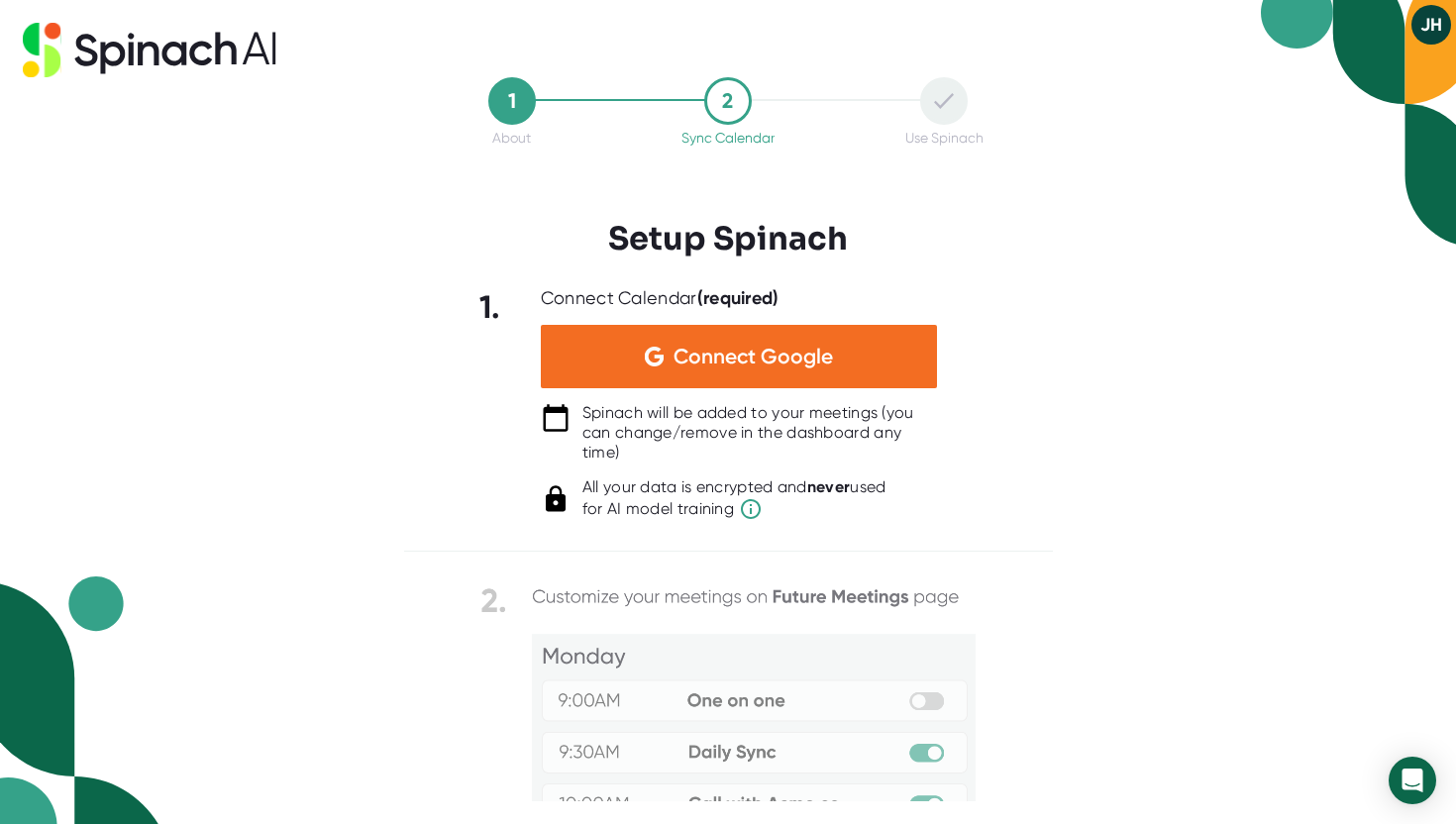 scroll, scrollTop: 0, scrollLeft: 0, axis: both 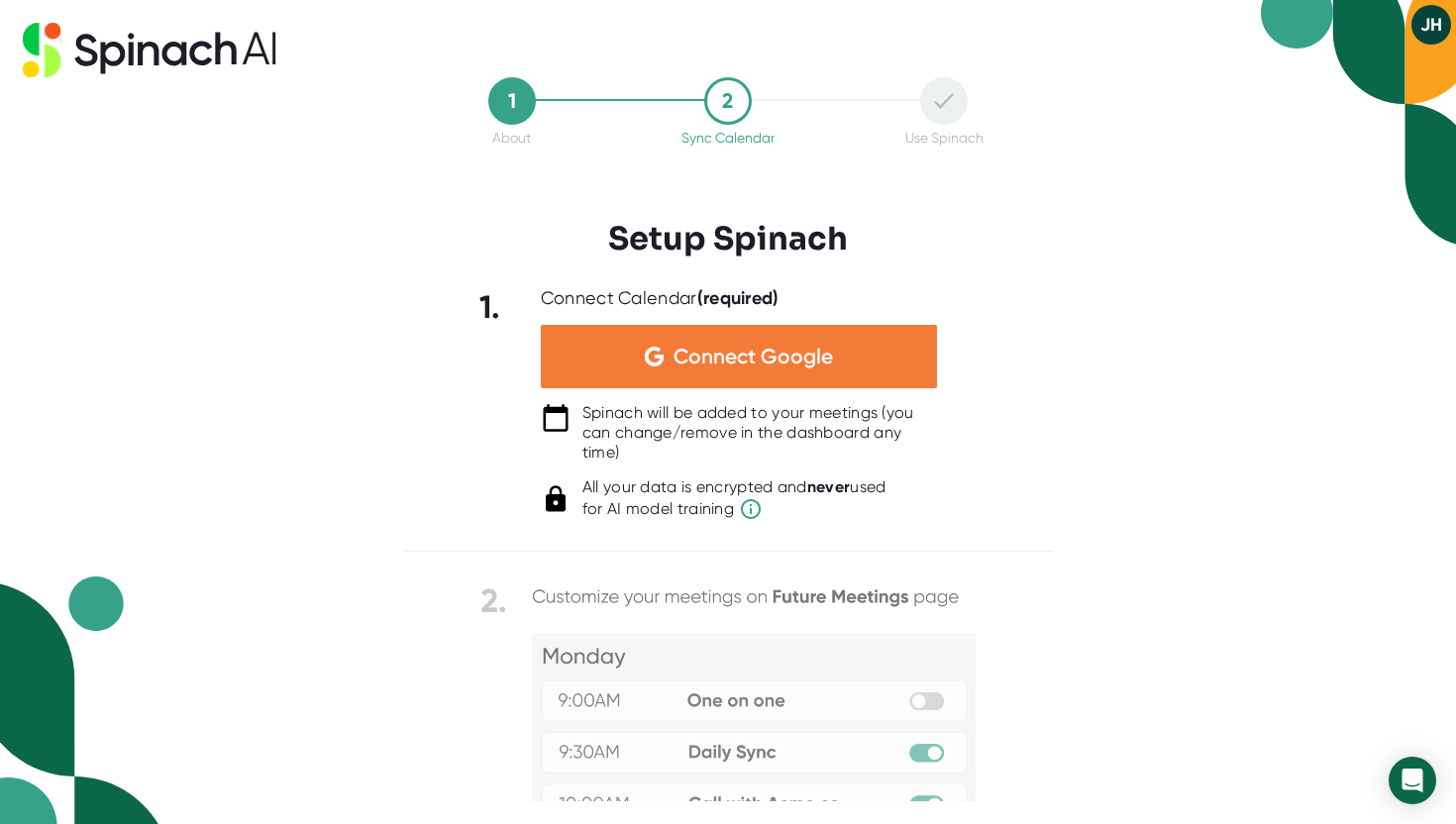 click on "Connect Google" at bounding box center (739, 357) 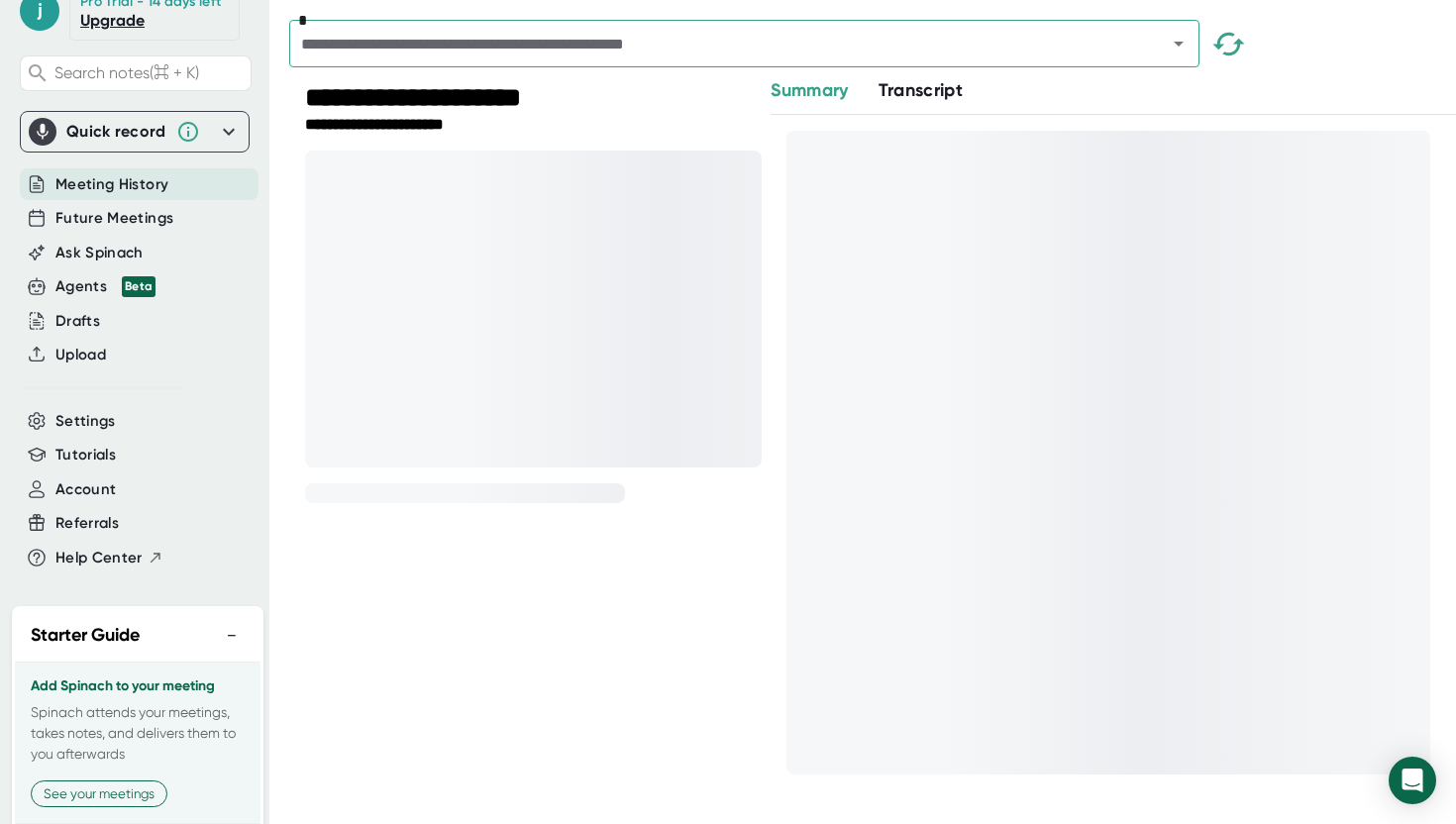 scroll, scrollTop: 159, scrollLeft: 0, axis: vertical 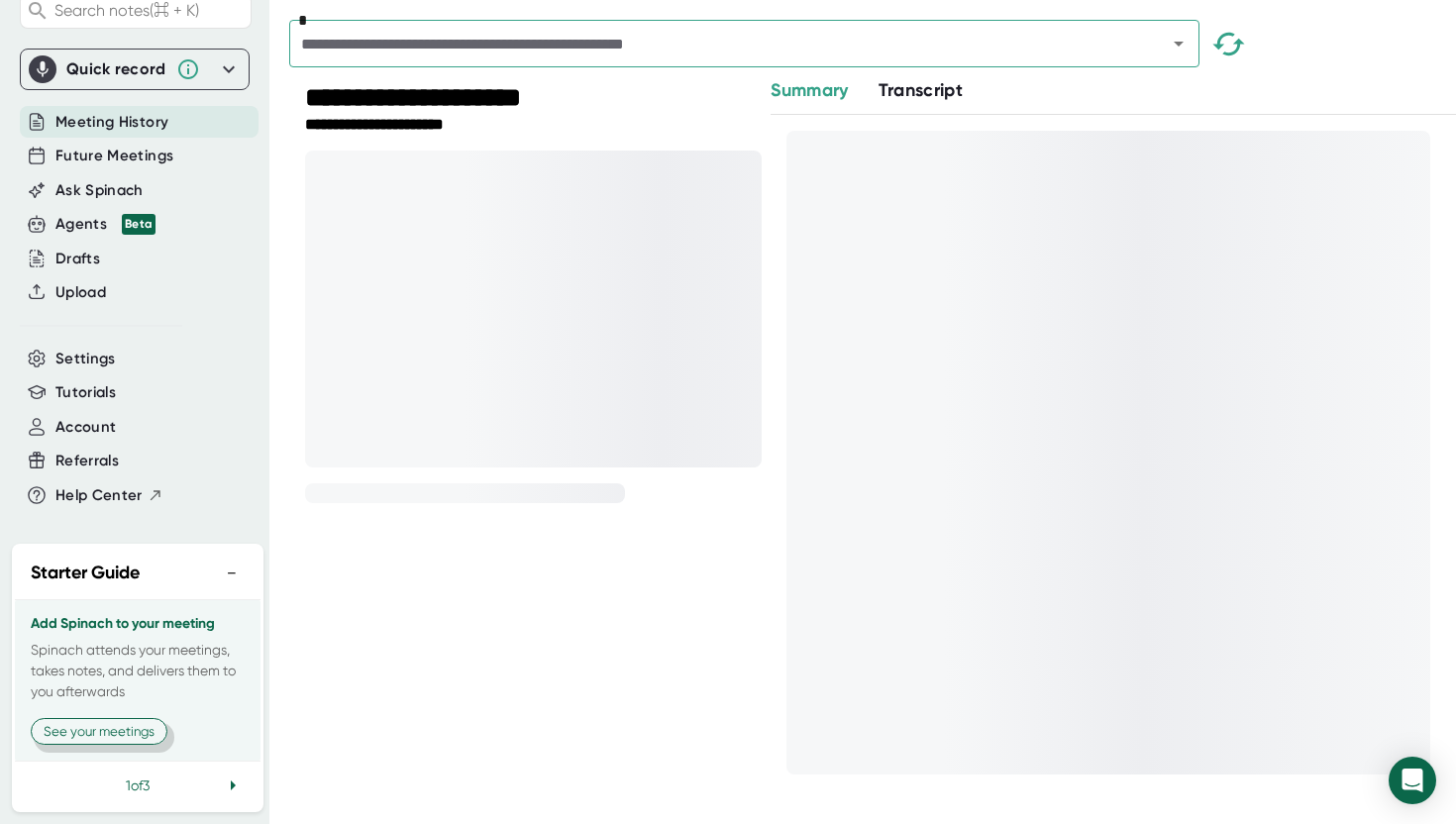 click on "See your meetings" at bounding box center [99, 731] 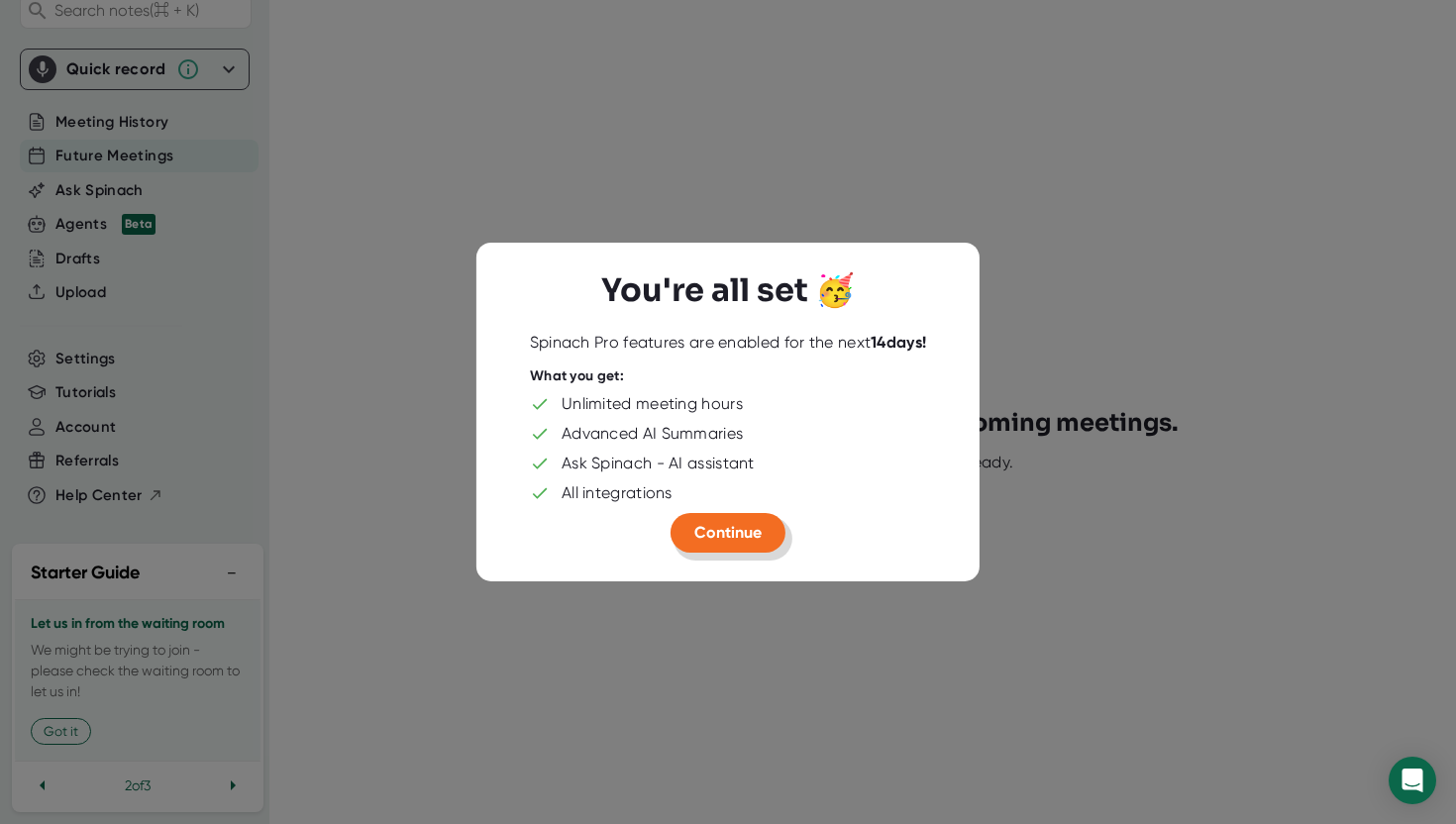 click on "Continue" at bounding box center (728, 532) 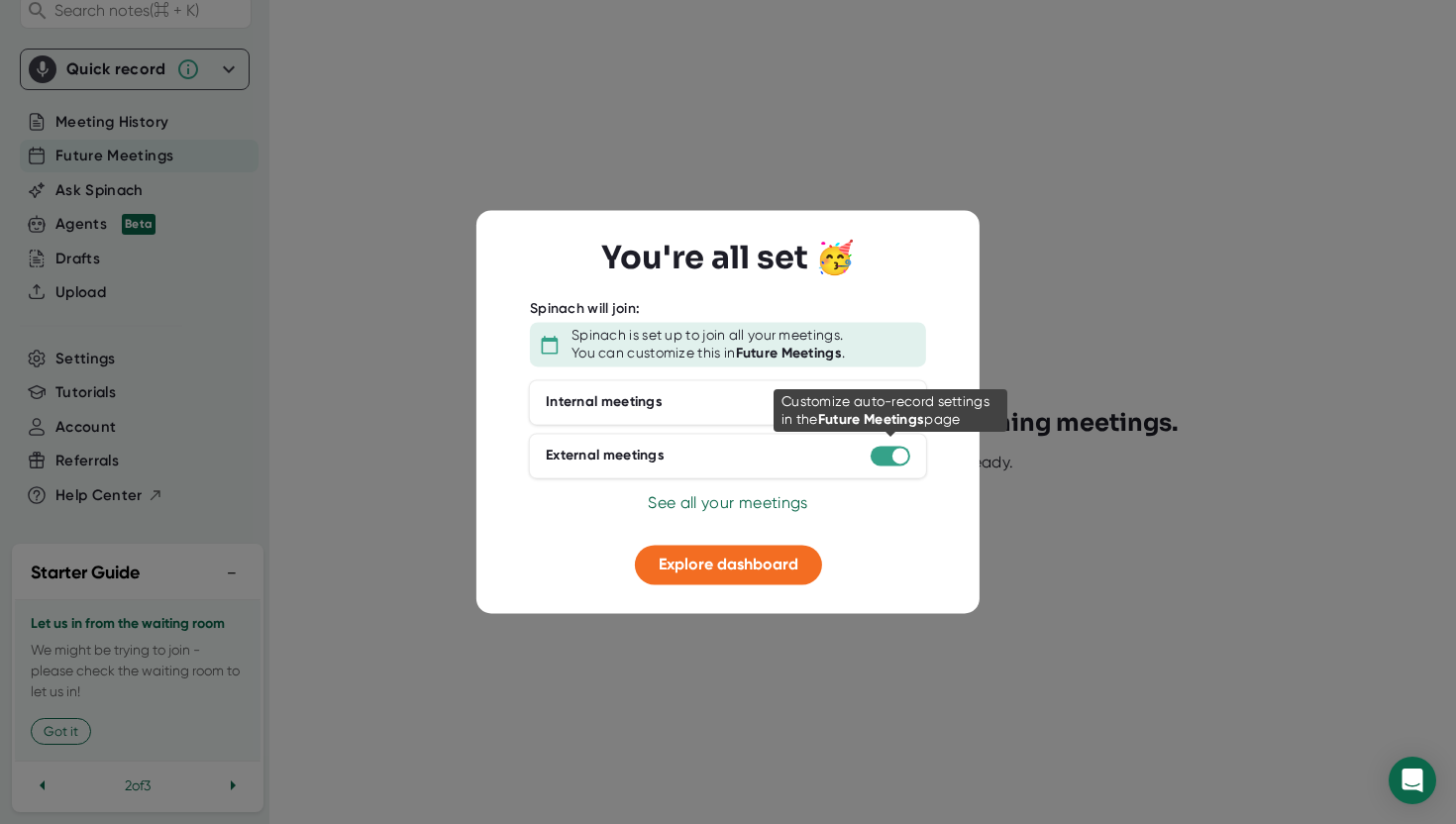 click at bounding box center [900, 456] 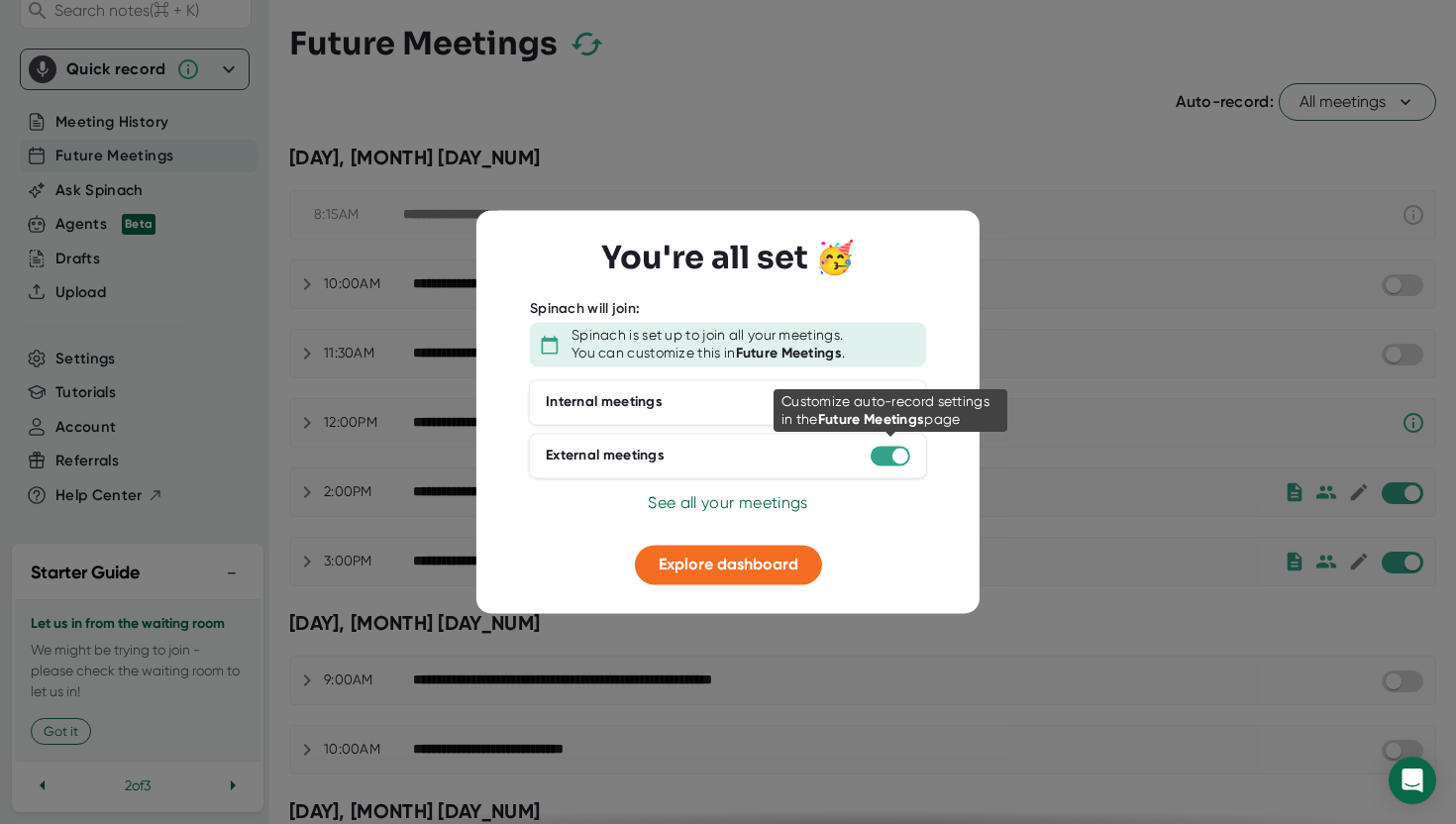 click at bounding box center (900, 456) 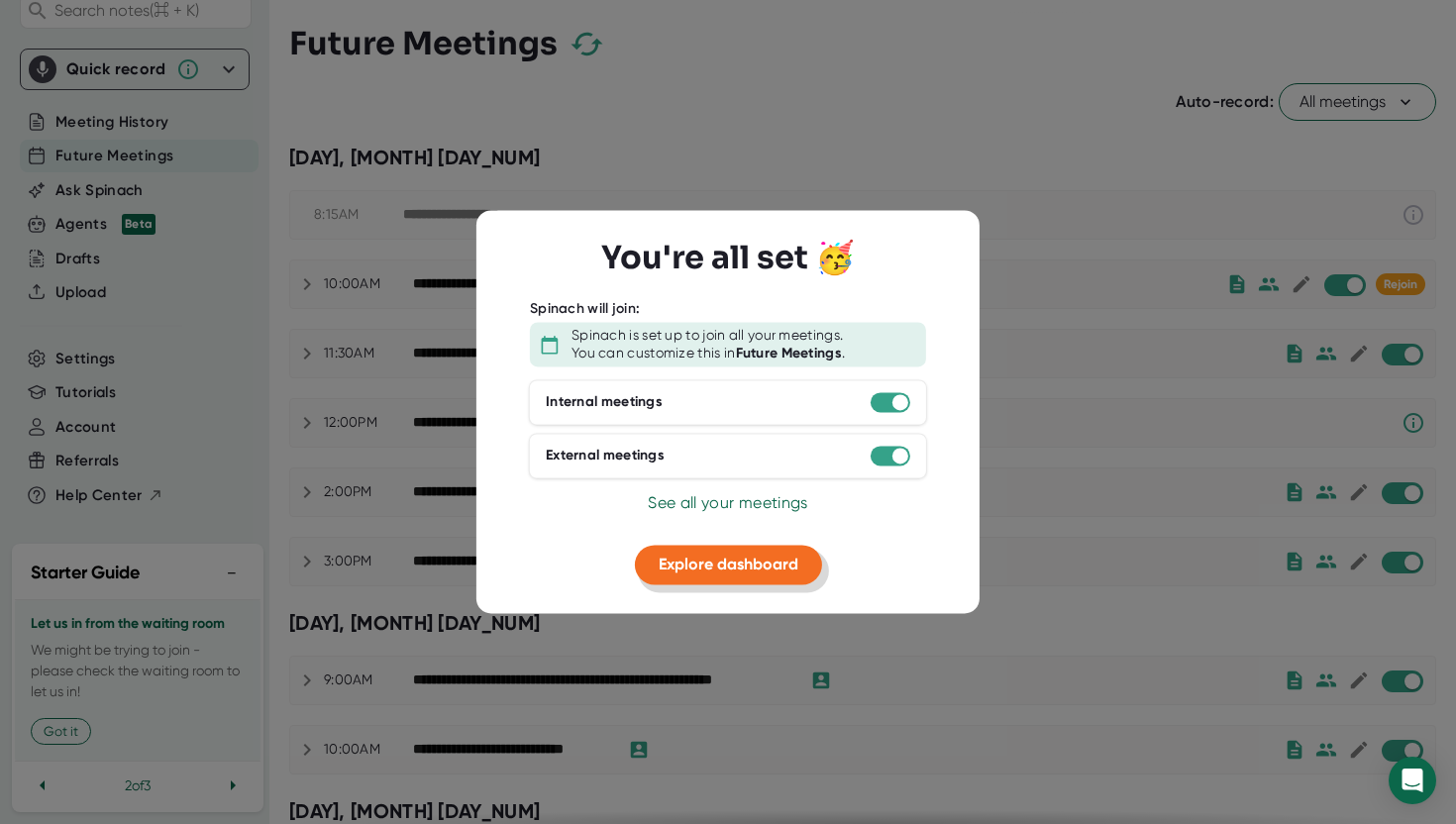 click on "Explore dashboard" at bounding box center [728, 564] 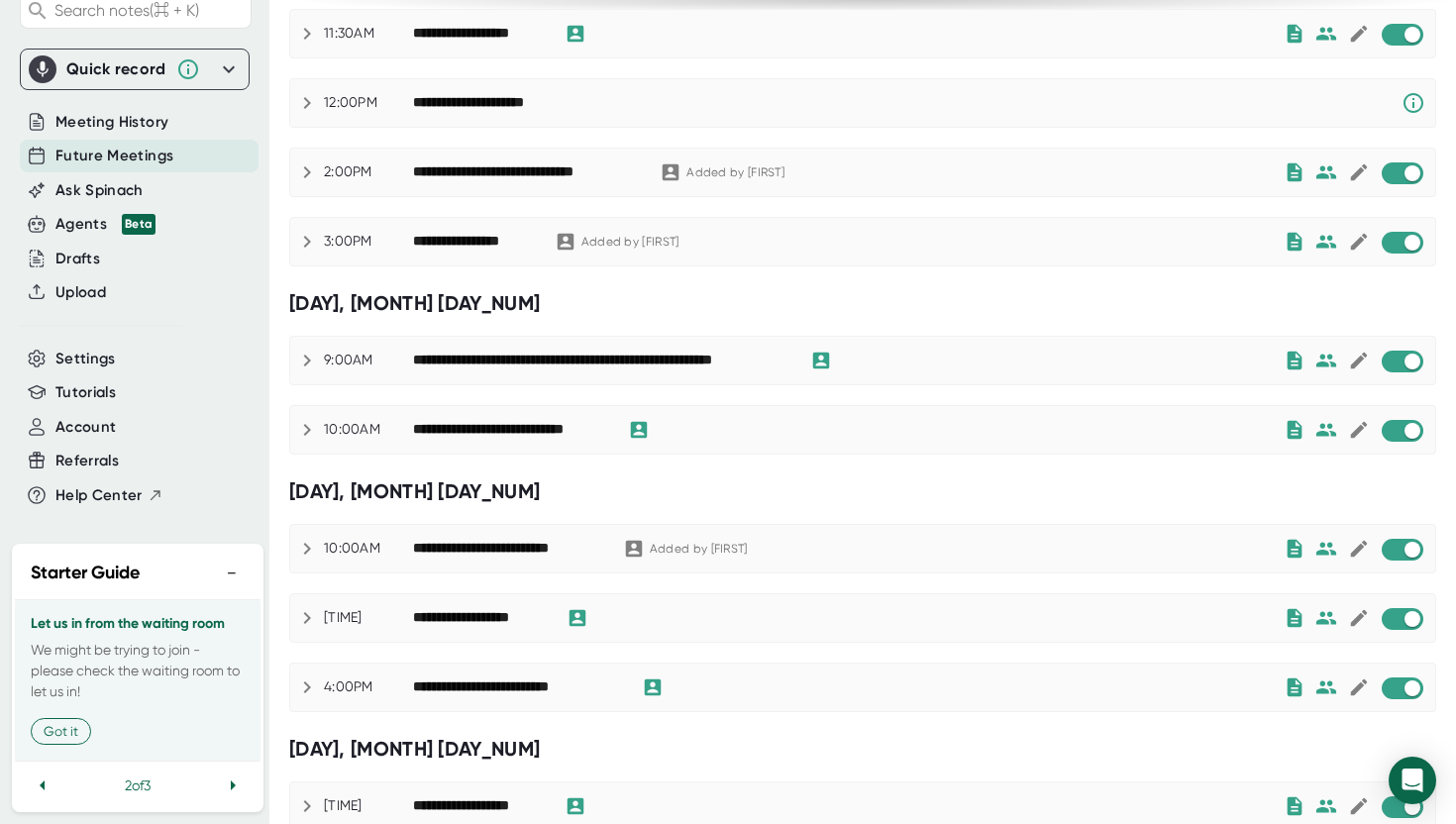 scroll, scrollTop: 347, scrollLeft: 0, axis: vertical 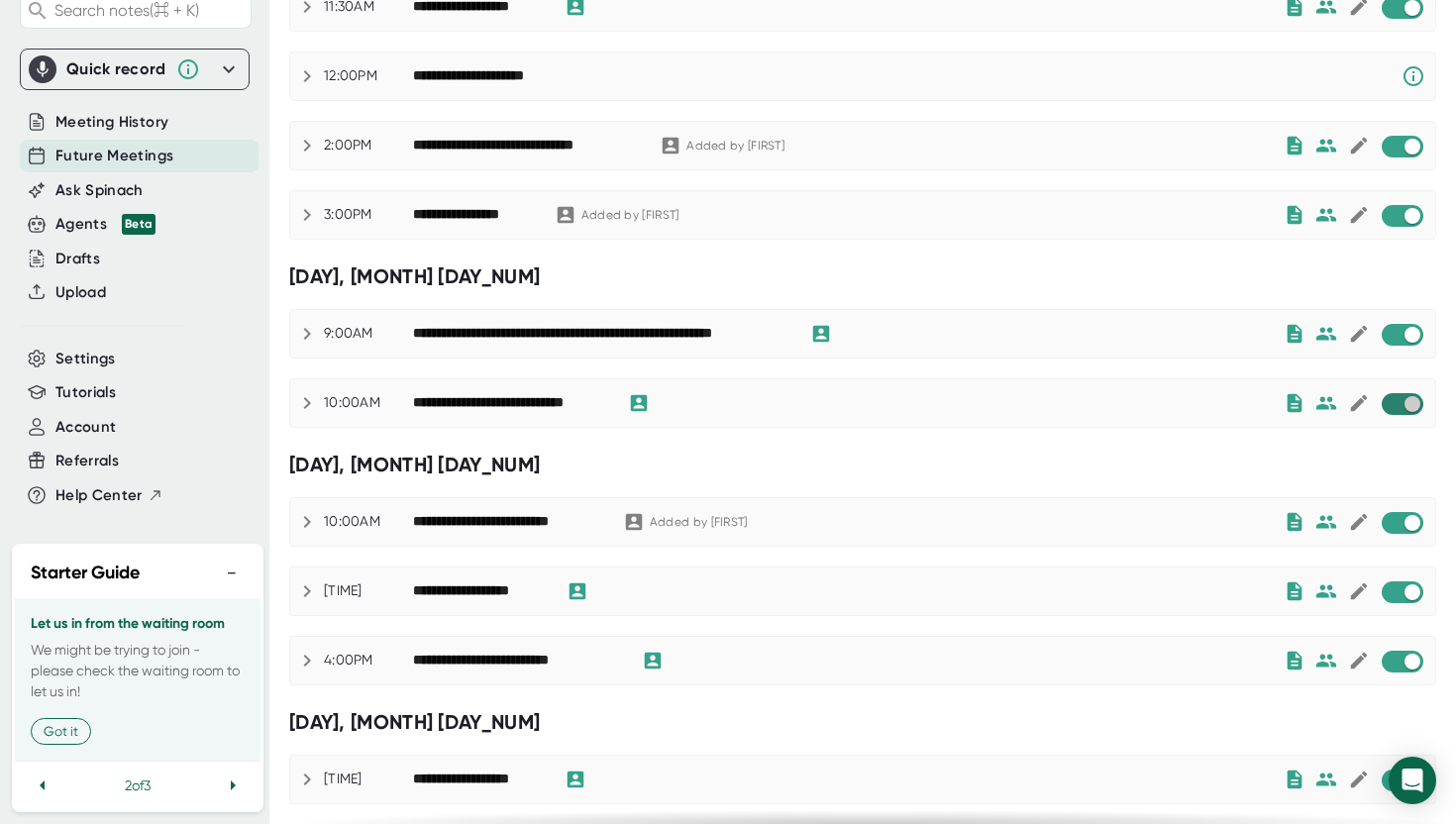 click at bounding box center (1411, 404) 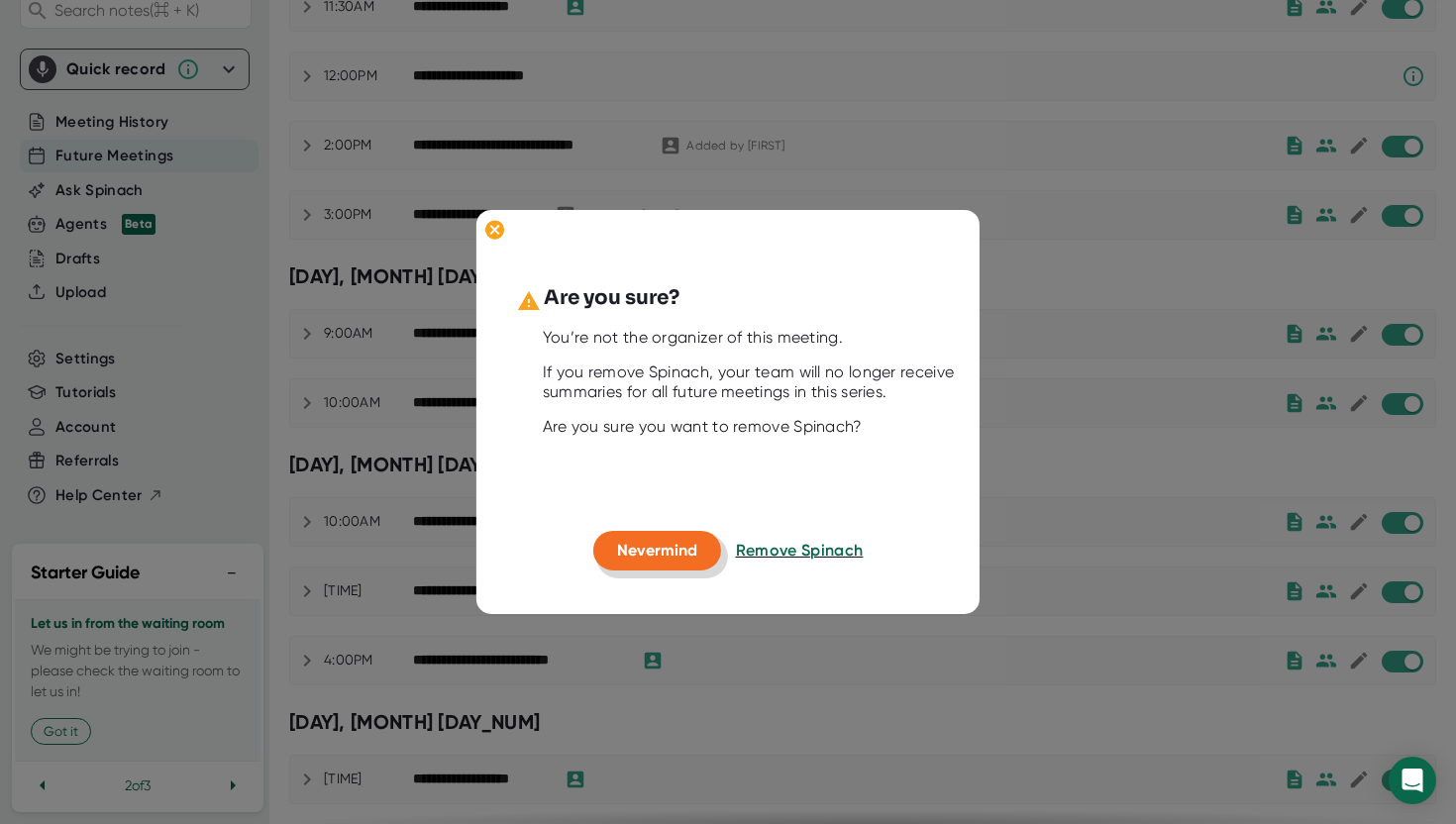 click on "Nevermind" at bounding box center (657, 550) 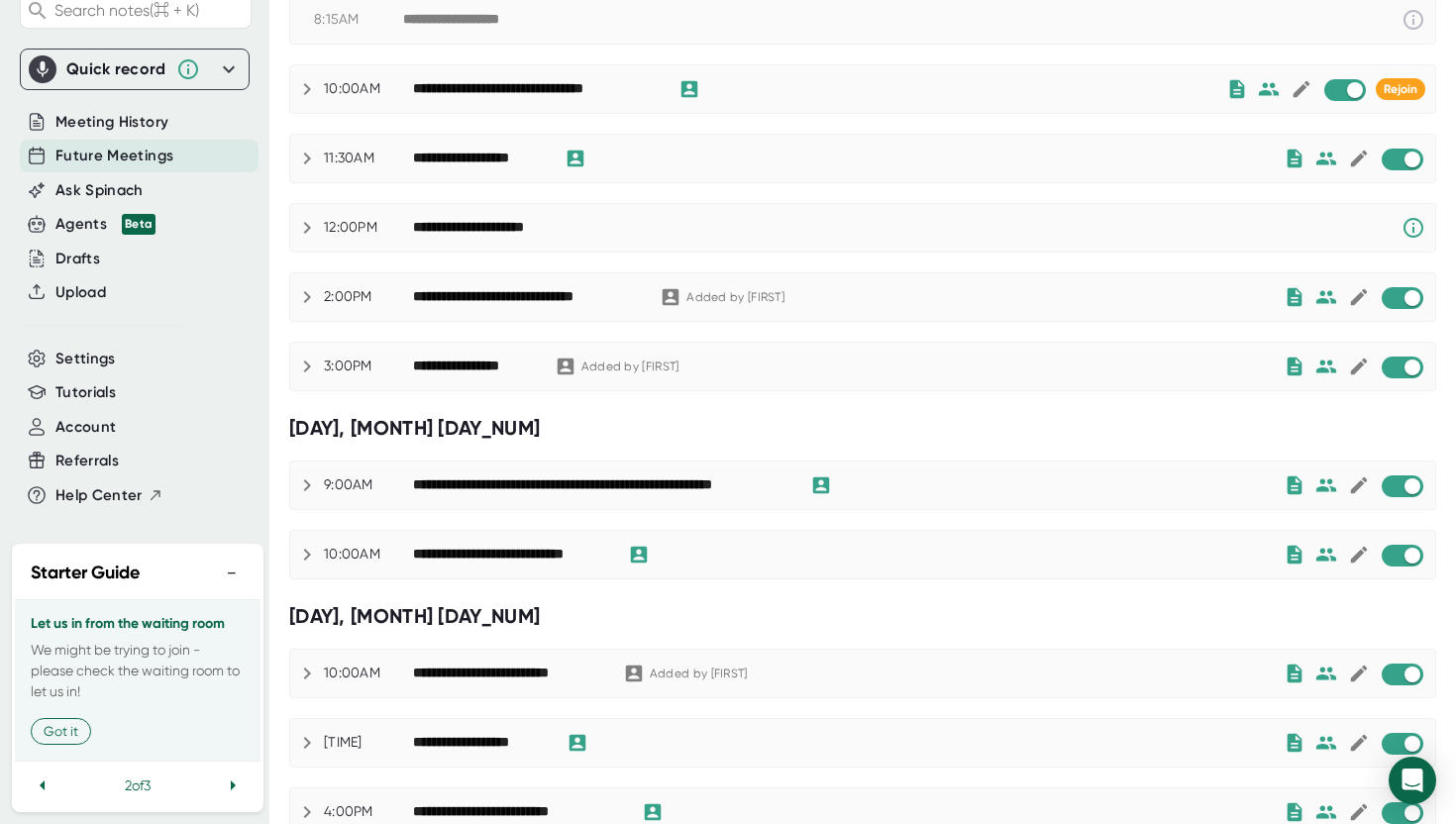 scroll, scrollTop: 0, scrollLeft: 0, axis: both 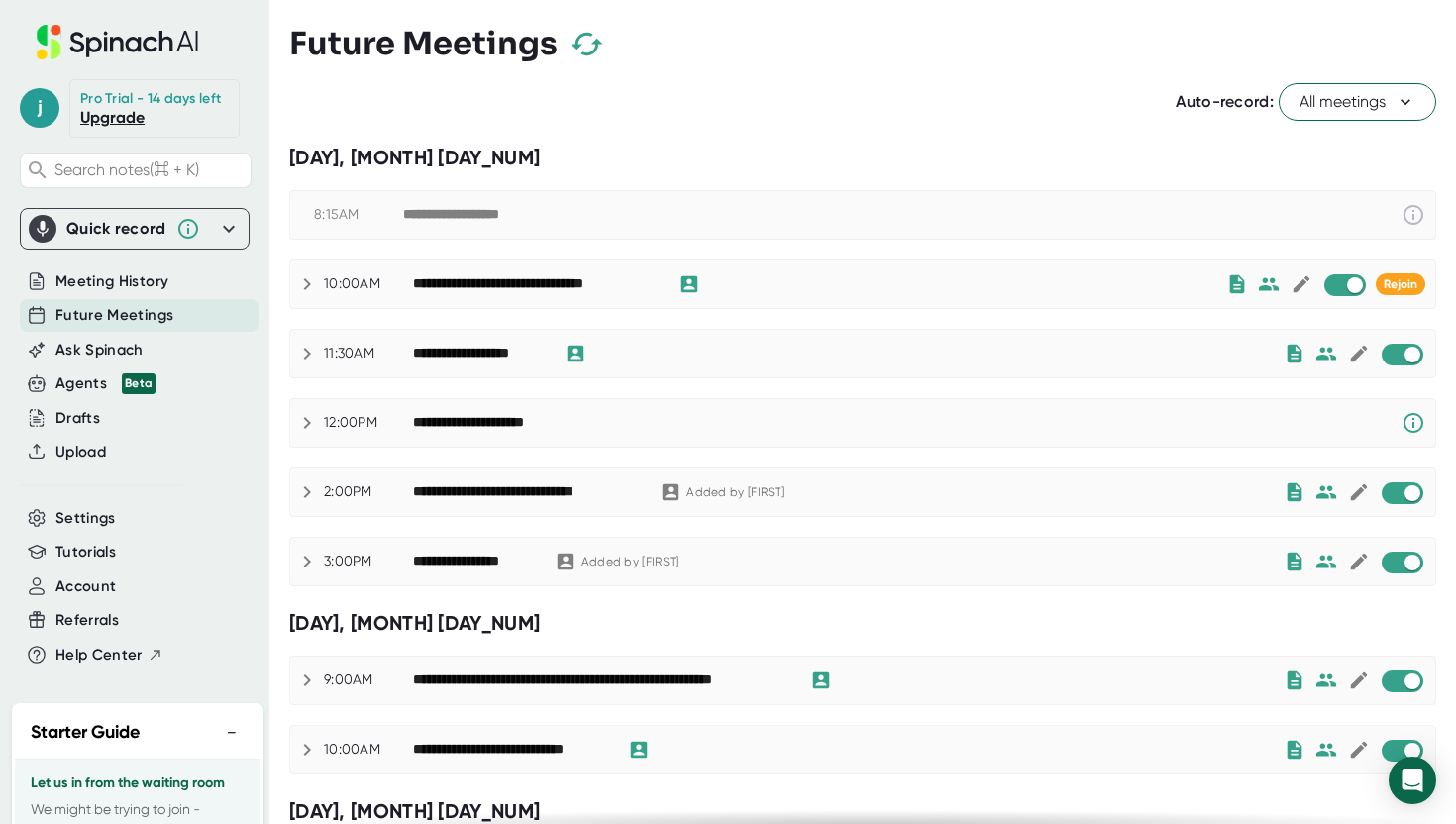 click 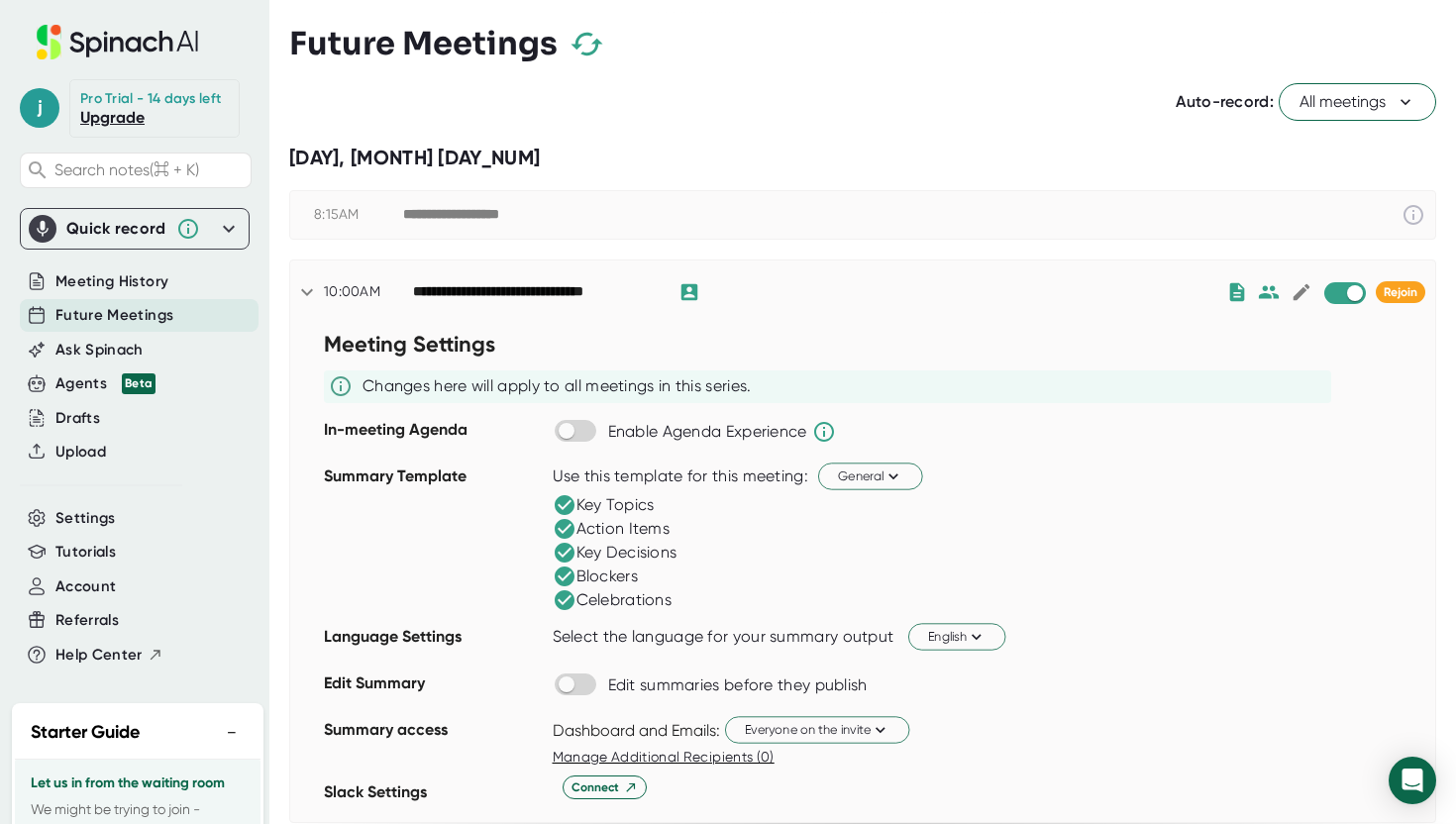 click 